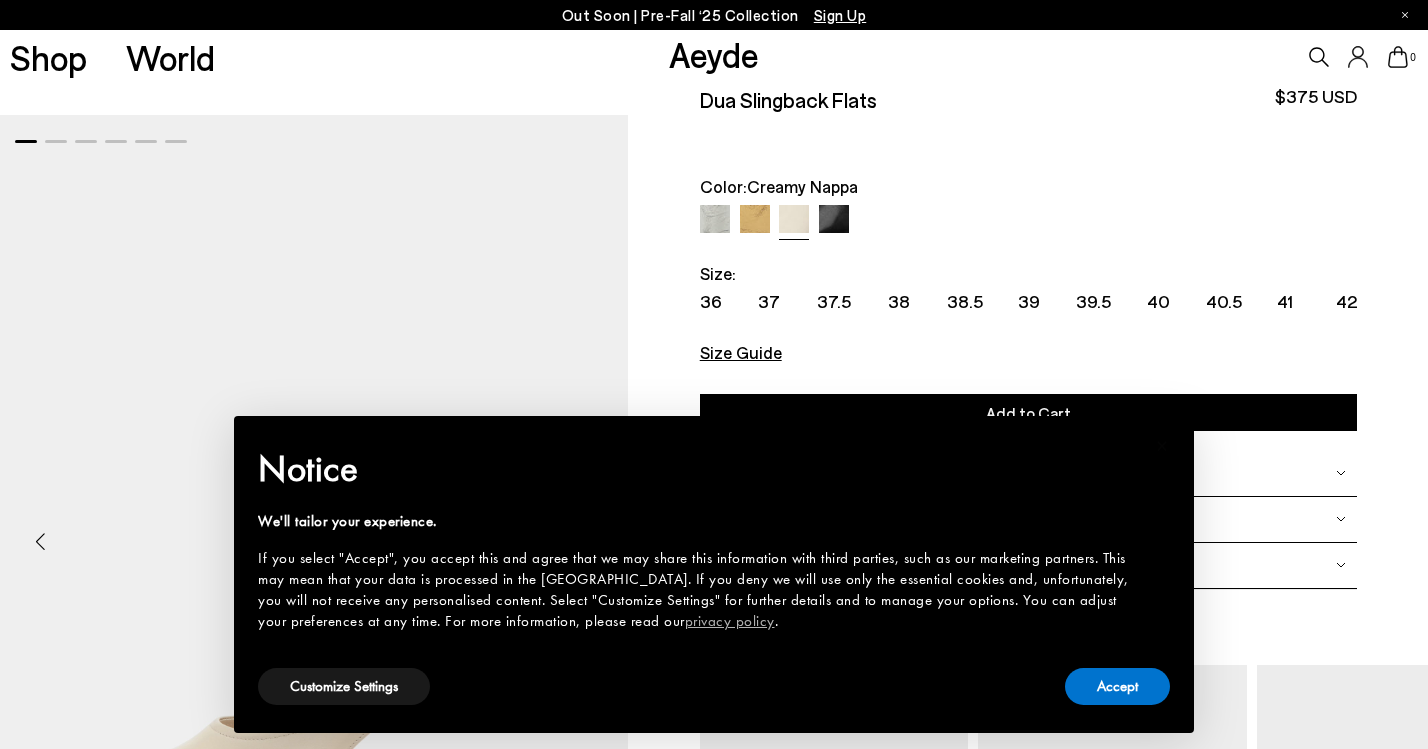 scroll, scrollTop: 0, scrollLeft: 0, axis: both 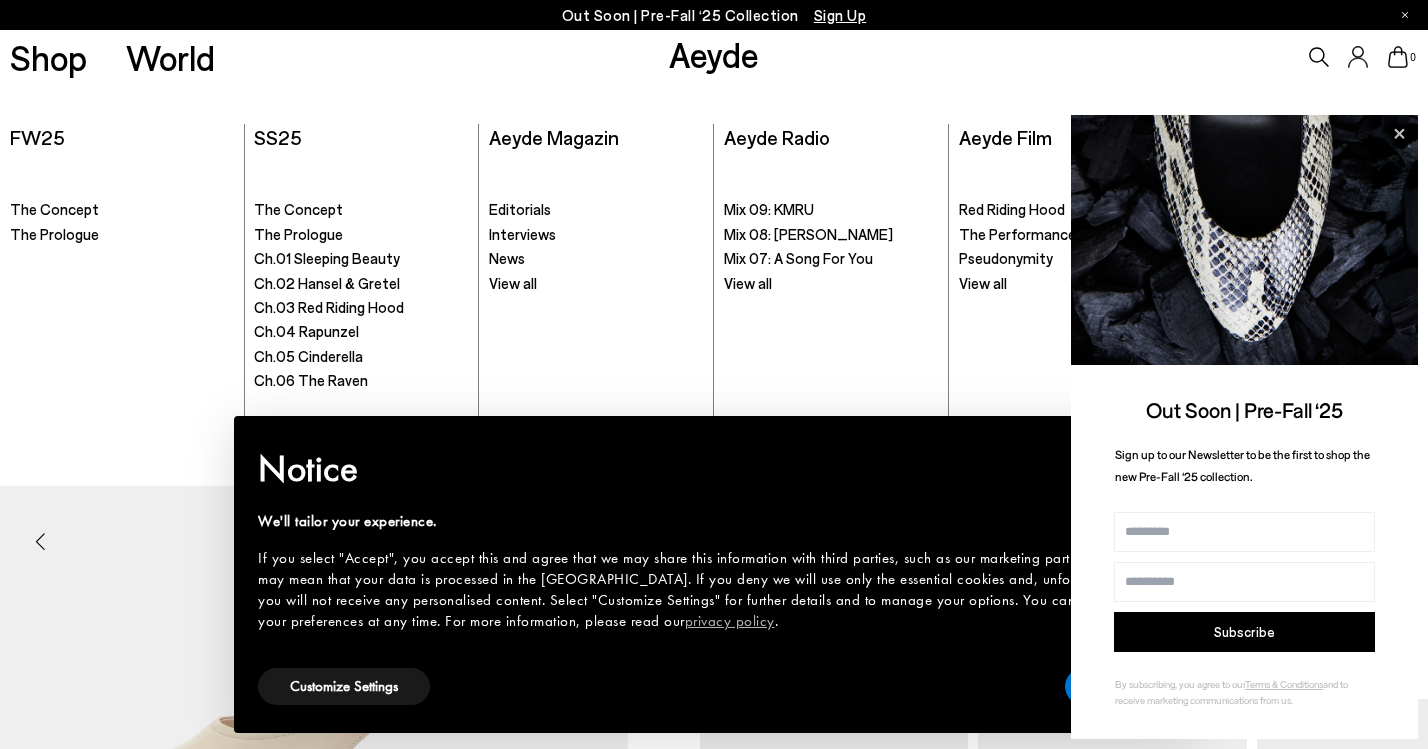 click 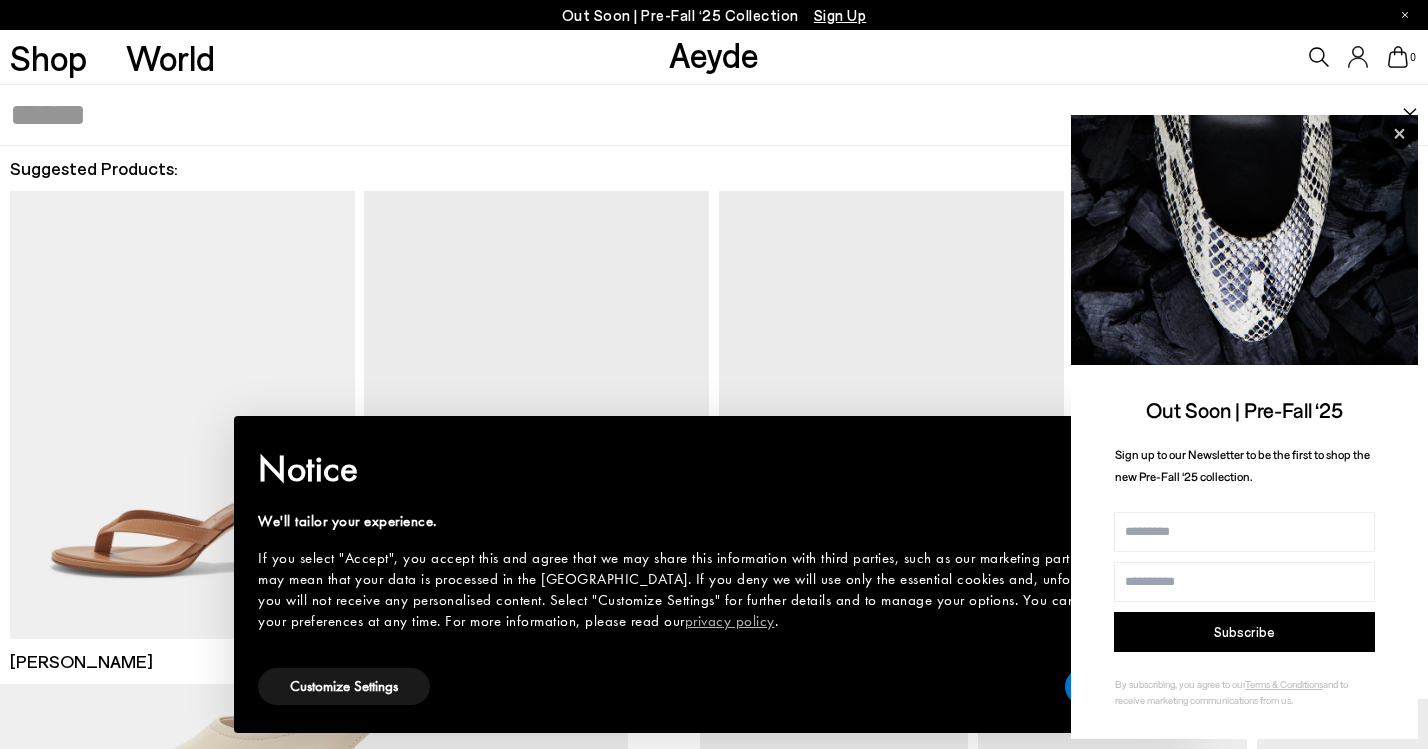 paste on "**********" 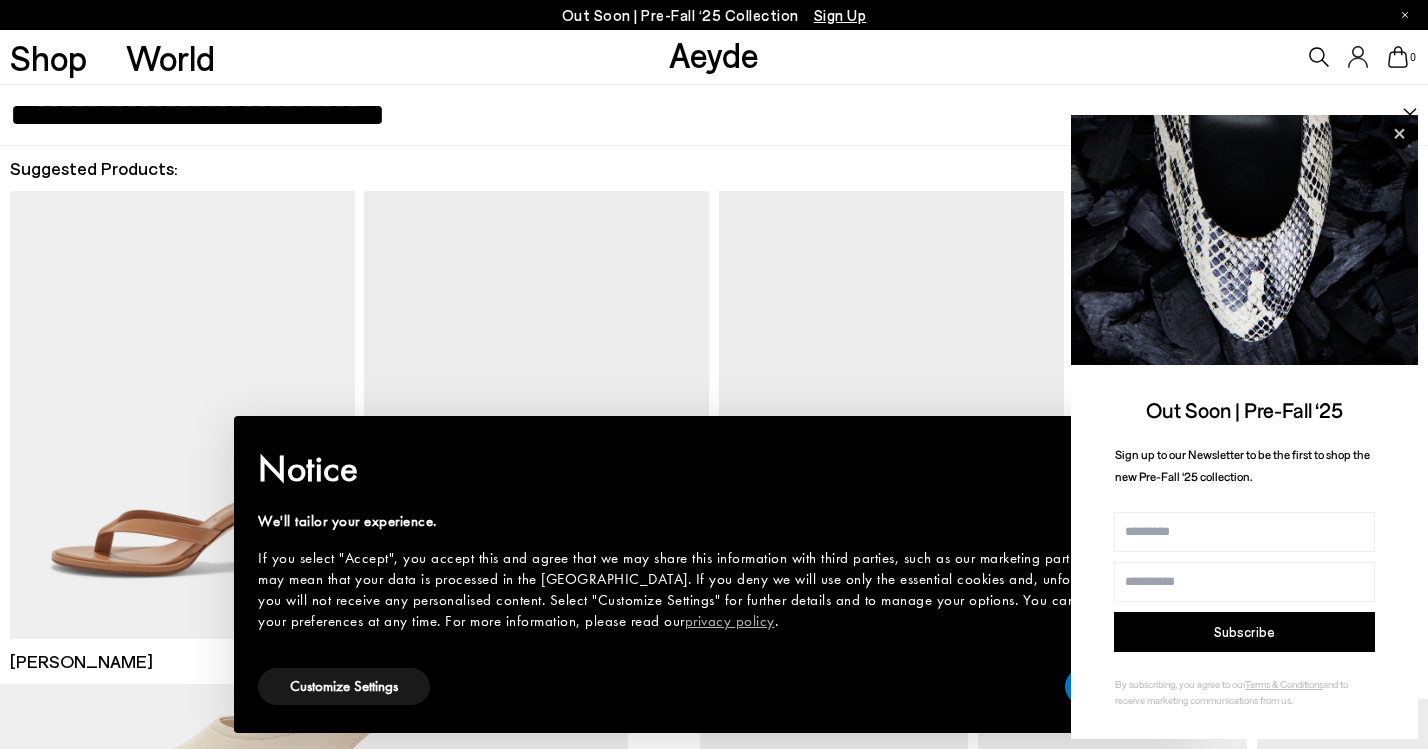 type on "**********" 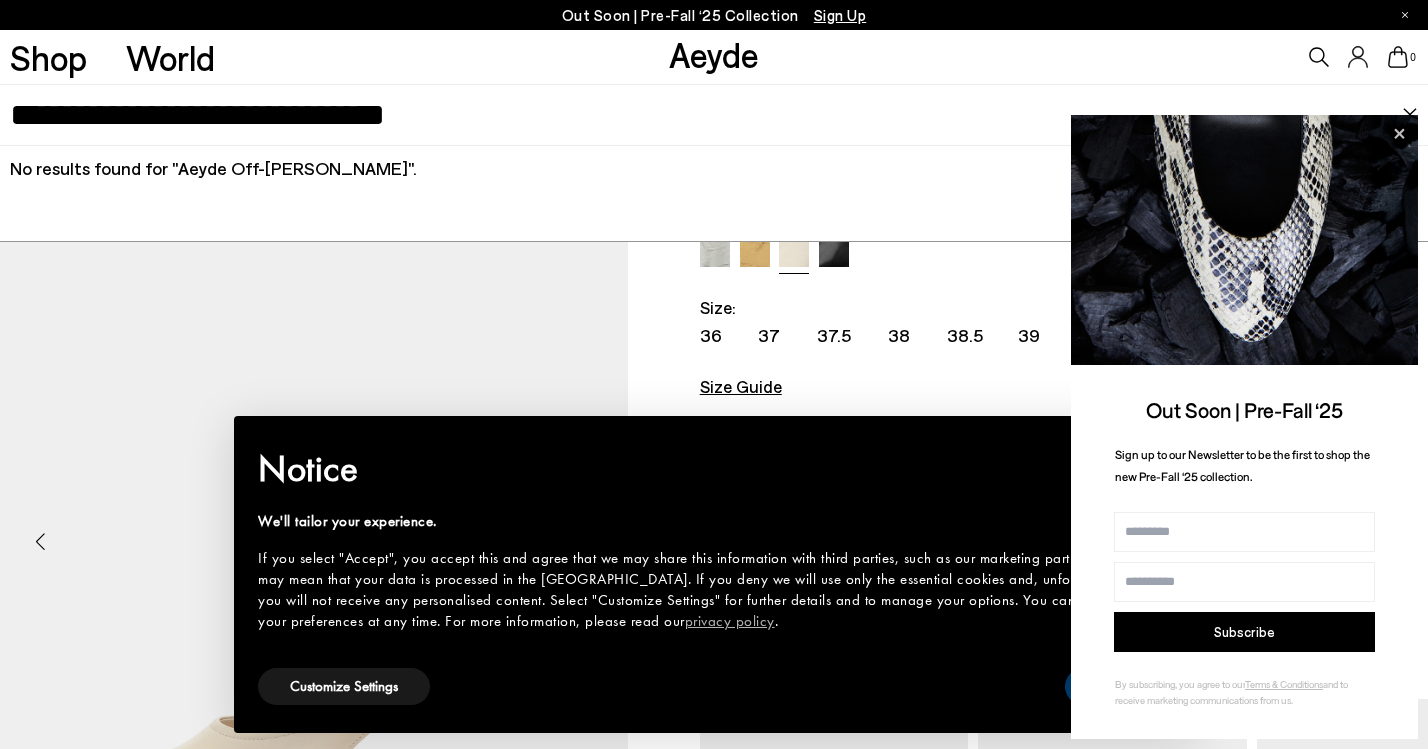 click on "Accept" at bounding box center (1117, 686) 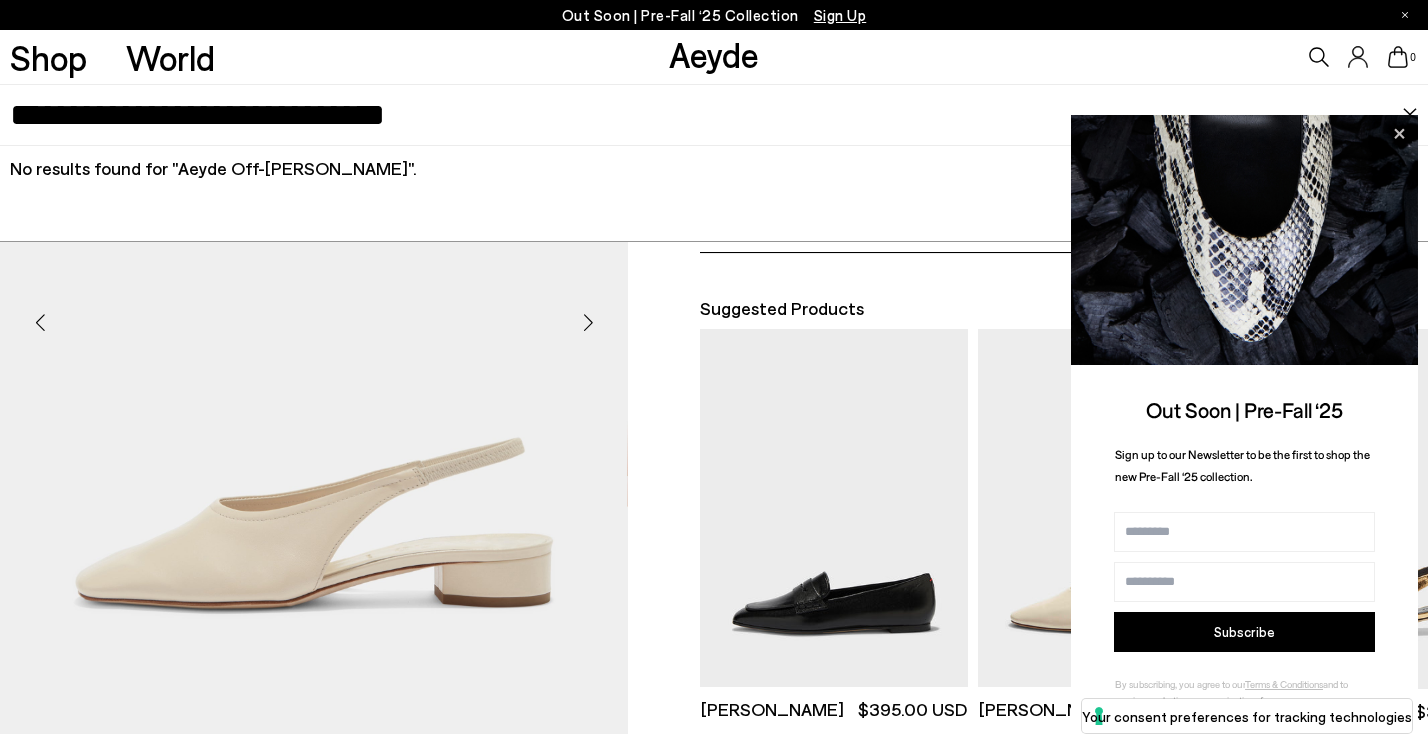 scroll, scrollTop: 366, scrollLeft: 0, axis: vertical 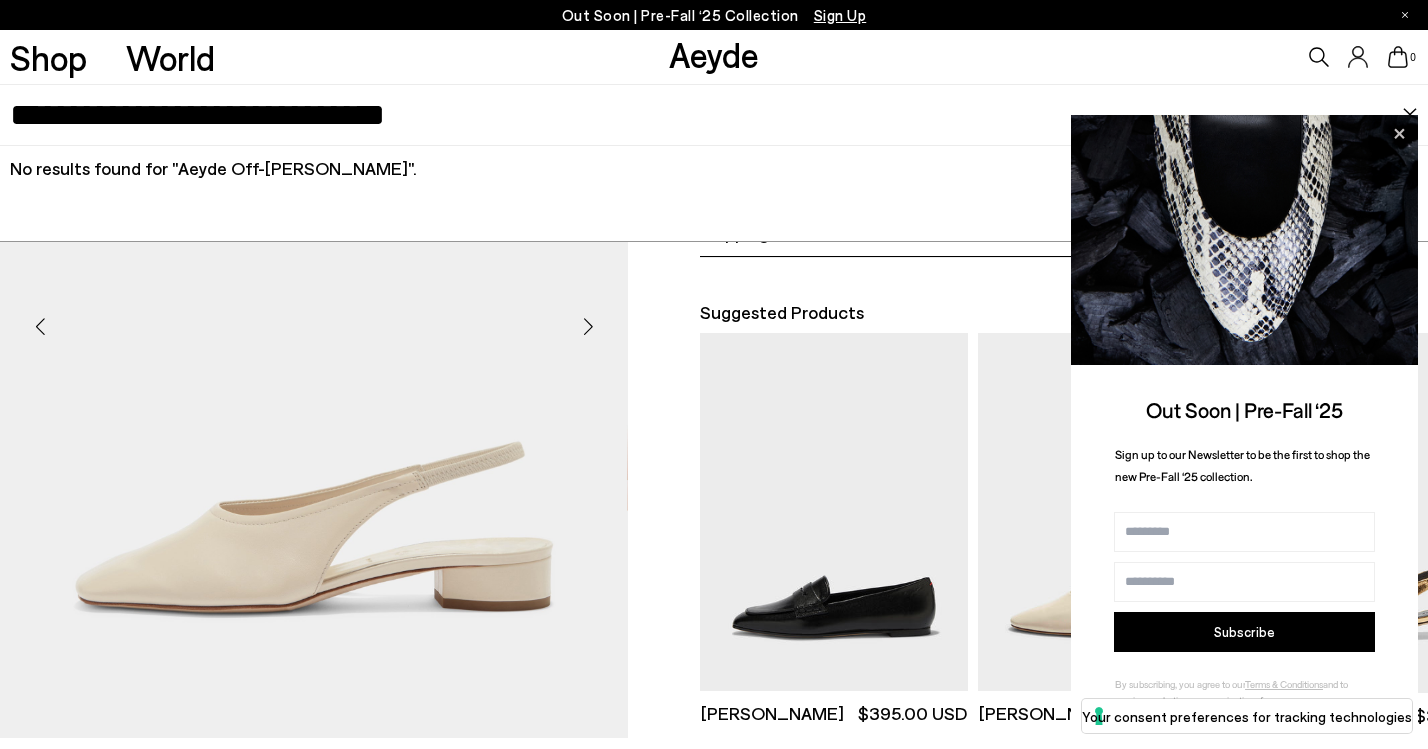 click at bounding box center [588, 327] 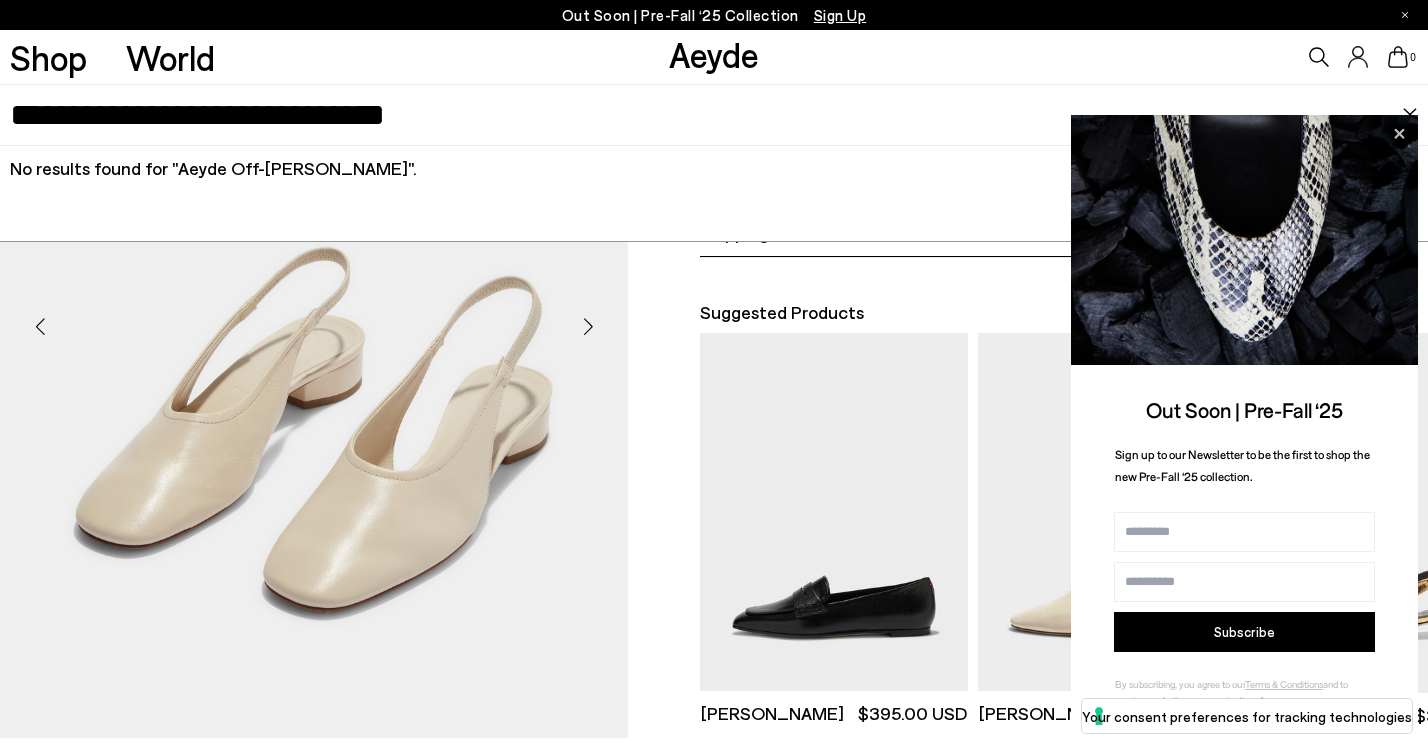 click at bounding box center [588, 327] 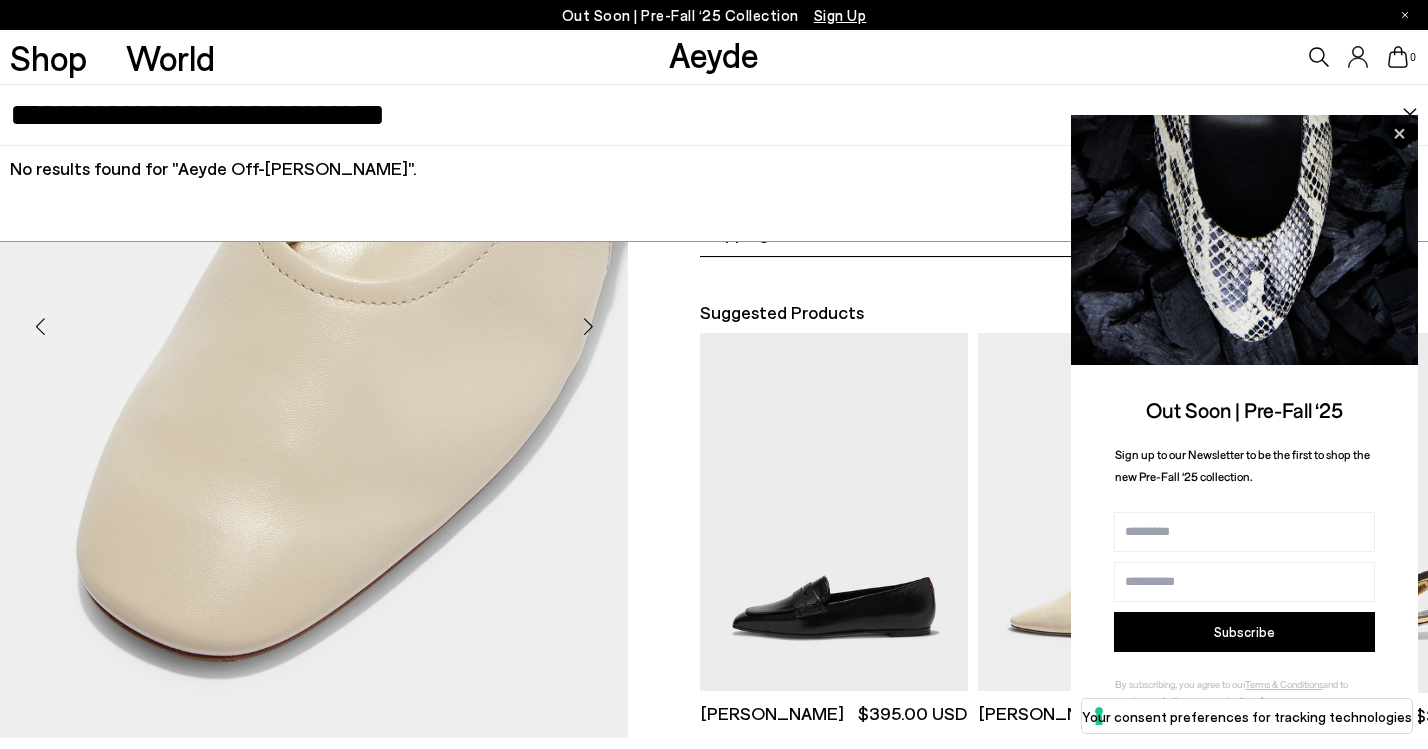 click at bounding box center (588, 327) 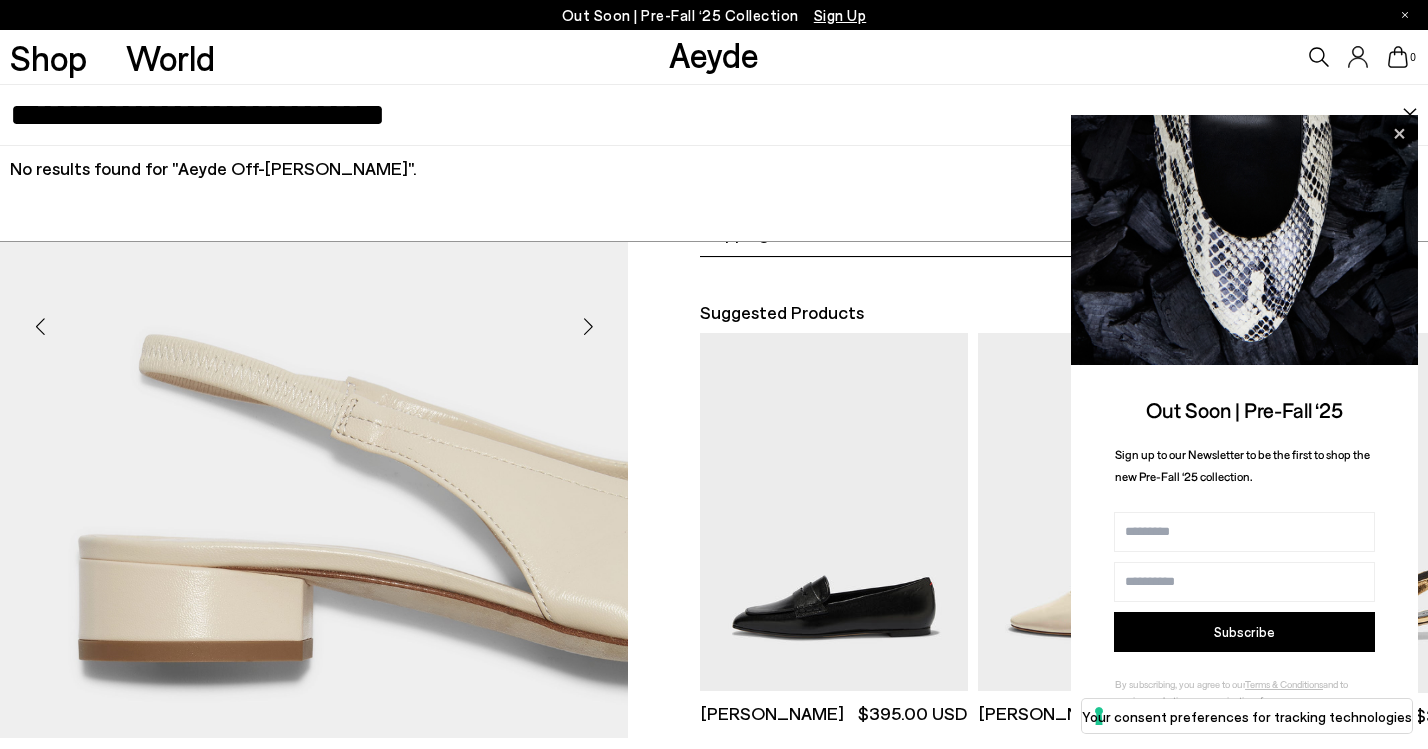 click at bounding box center (588, 327) 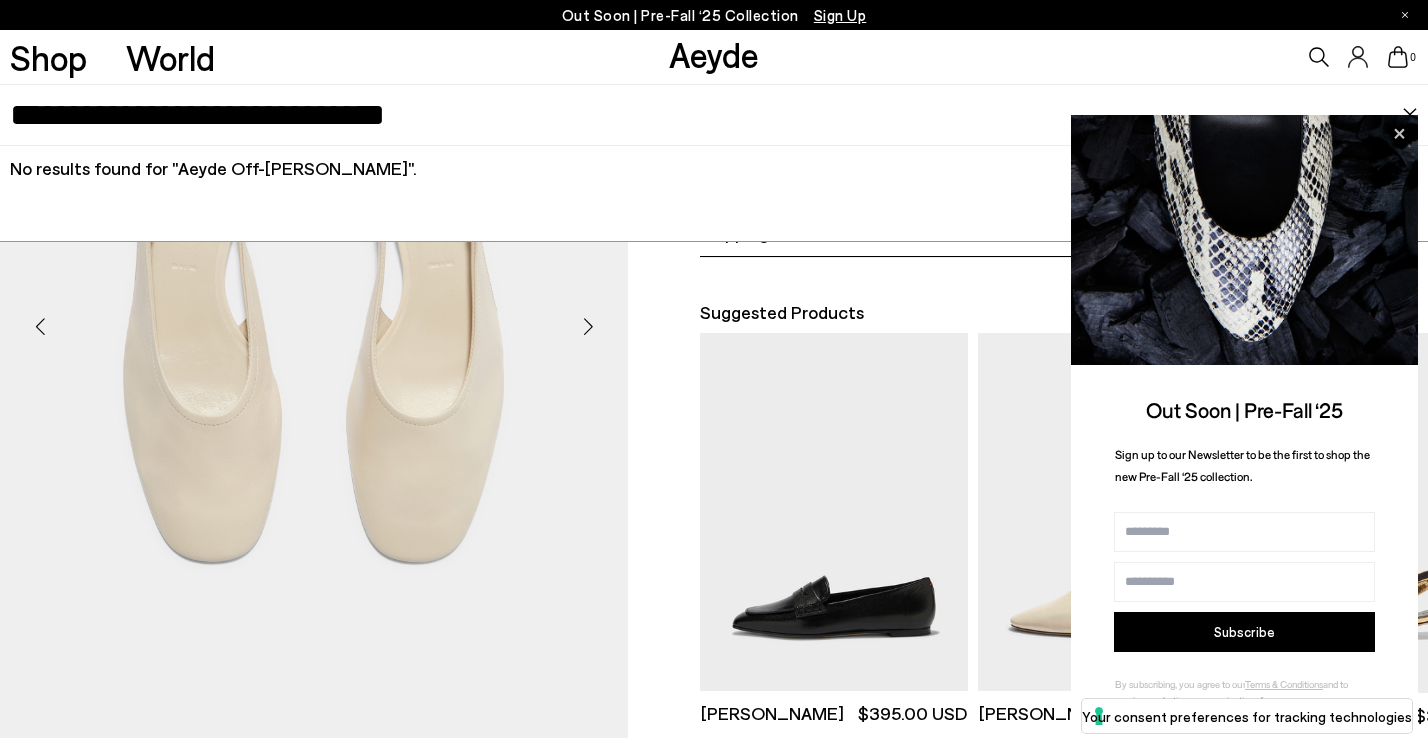 click at bounding box center (588, 327) 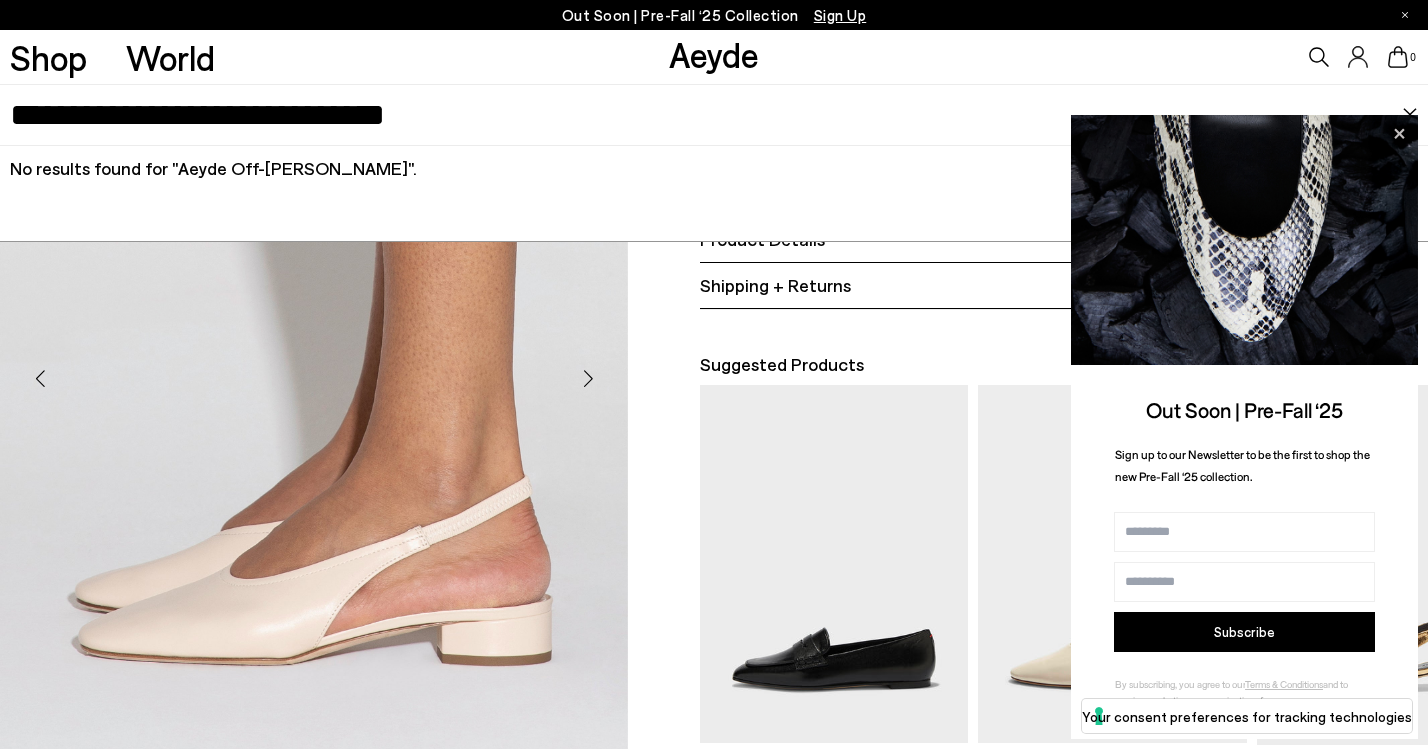scroll, scrollTop: 312, scrollLeft: 0, axis: vertical 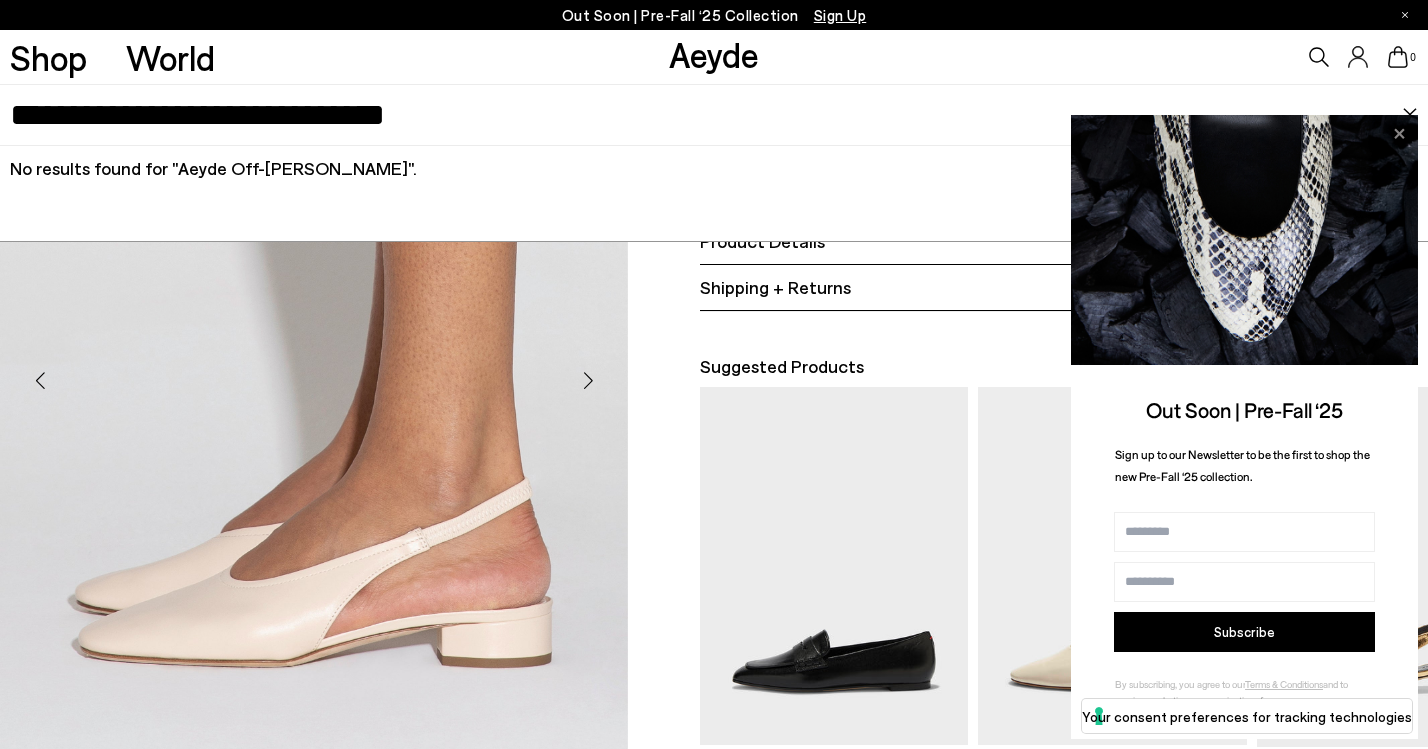 click 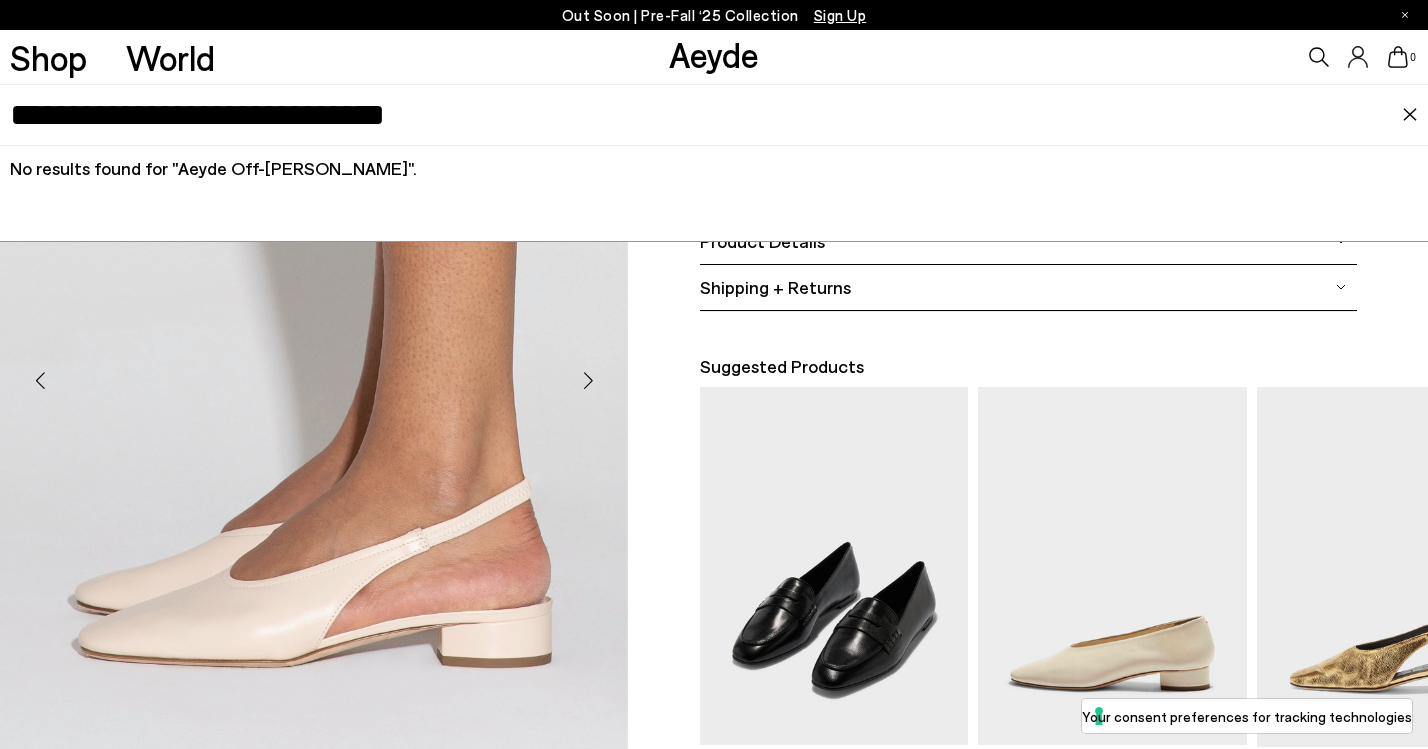 scroll, scrollTop: 0, scrollLeft: 0, axis: both 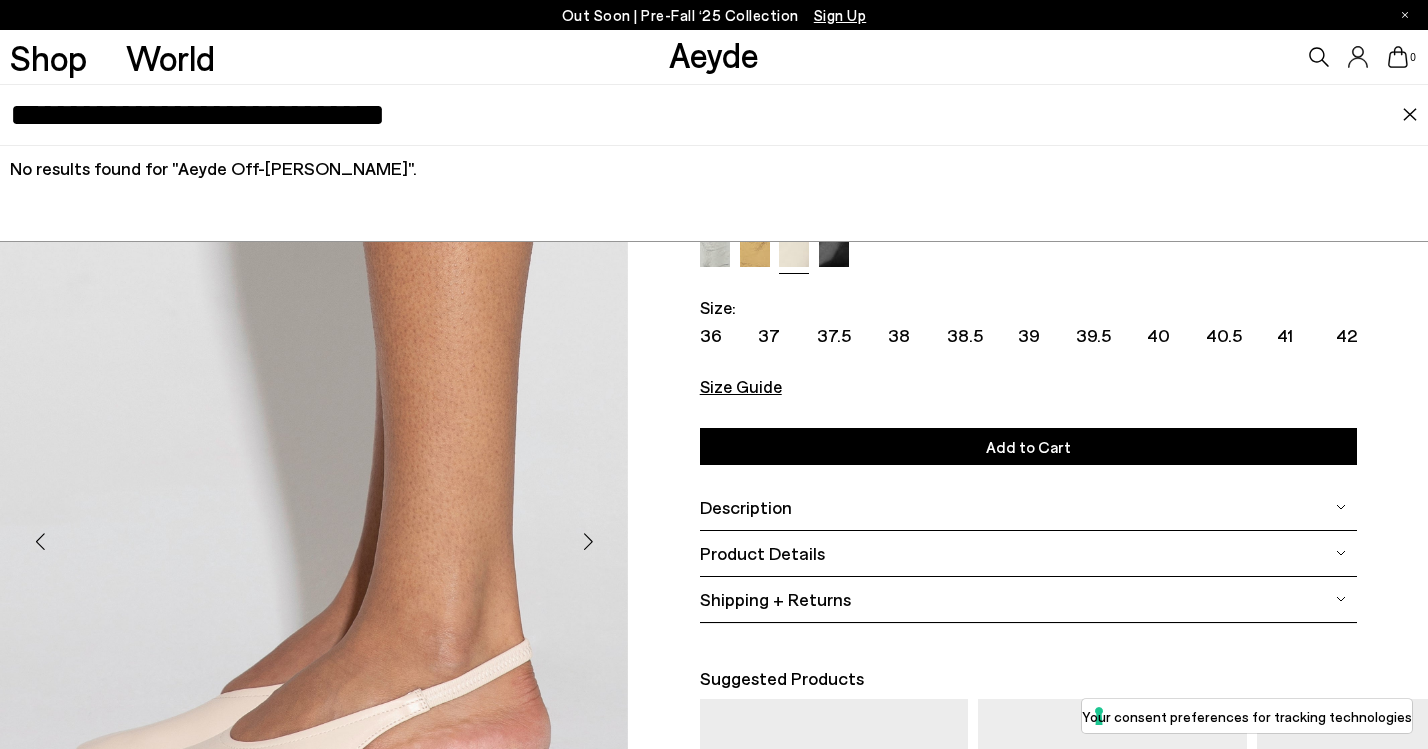click at bounding box center [1410, 115] 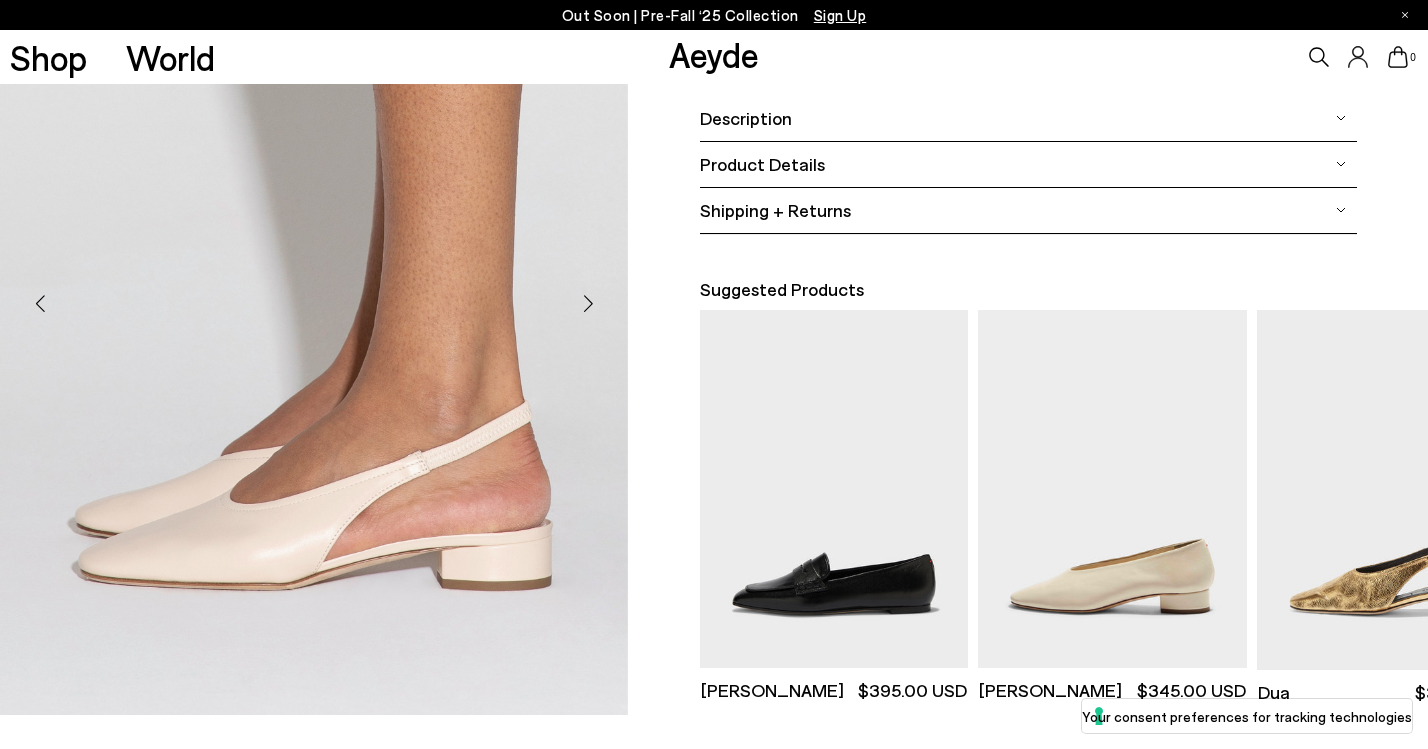 scroll, scrollTop: 471, scrollLeft: 0, axis: vertical 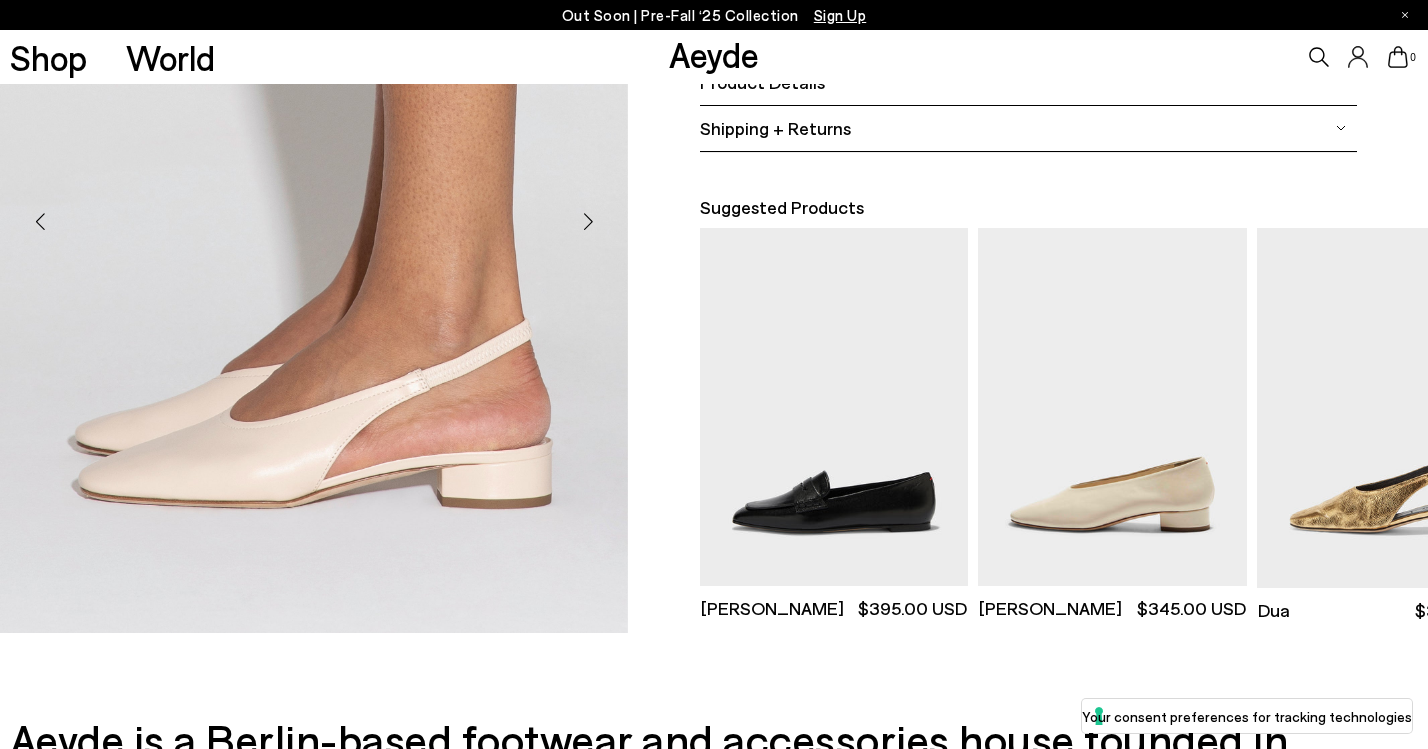 click at bounding box center [588, 222] 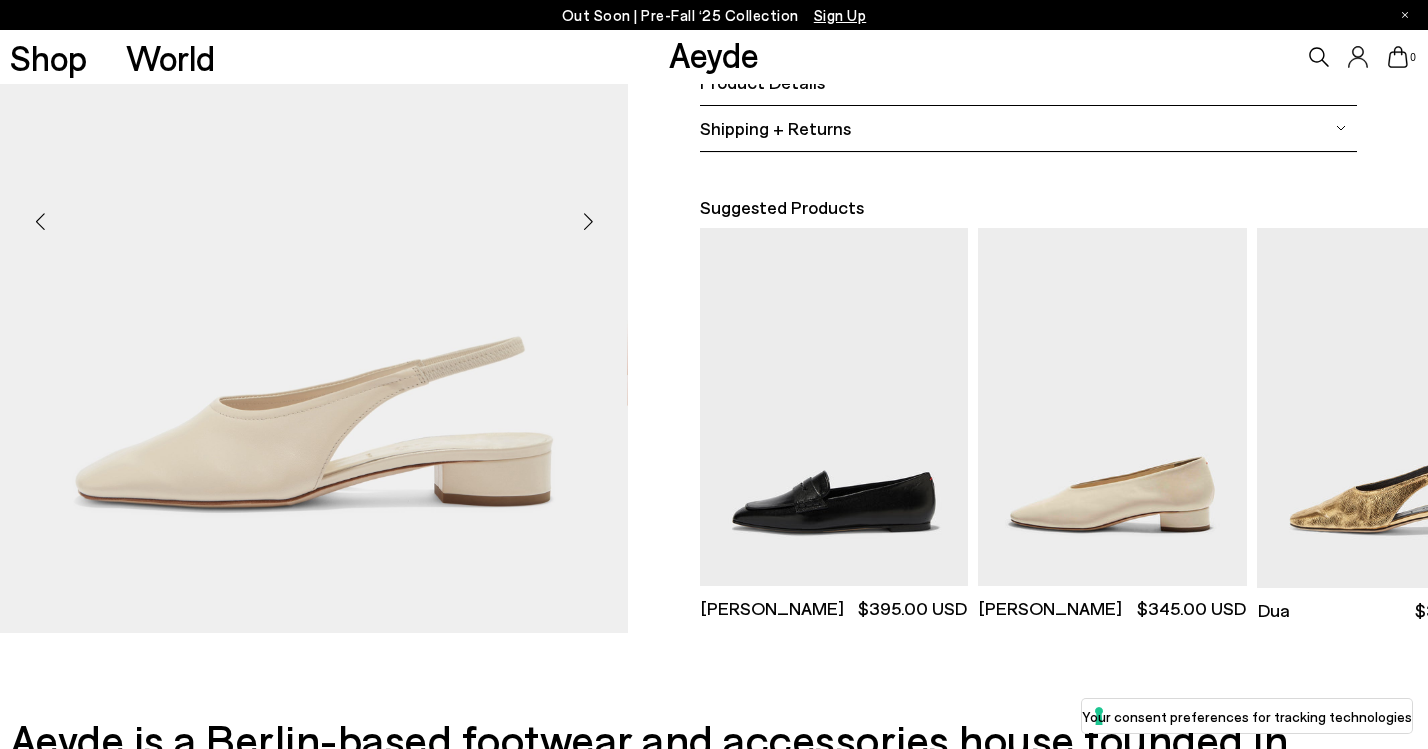 click at bounding box center (588, 222) 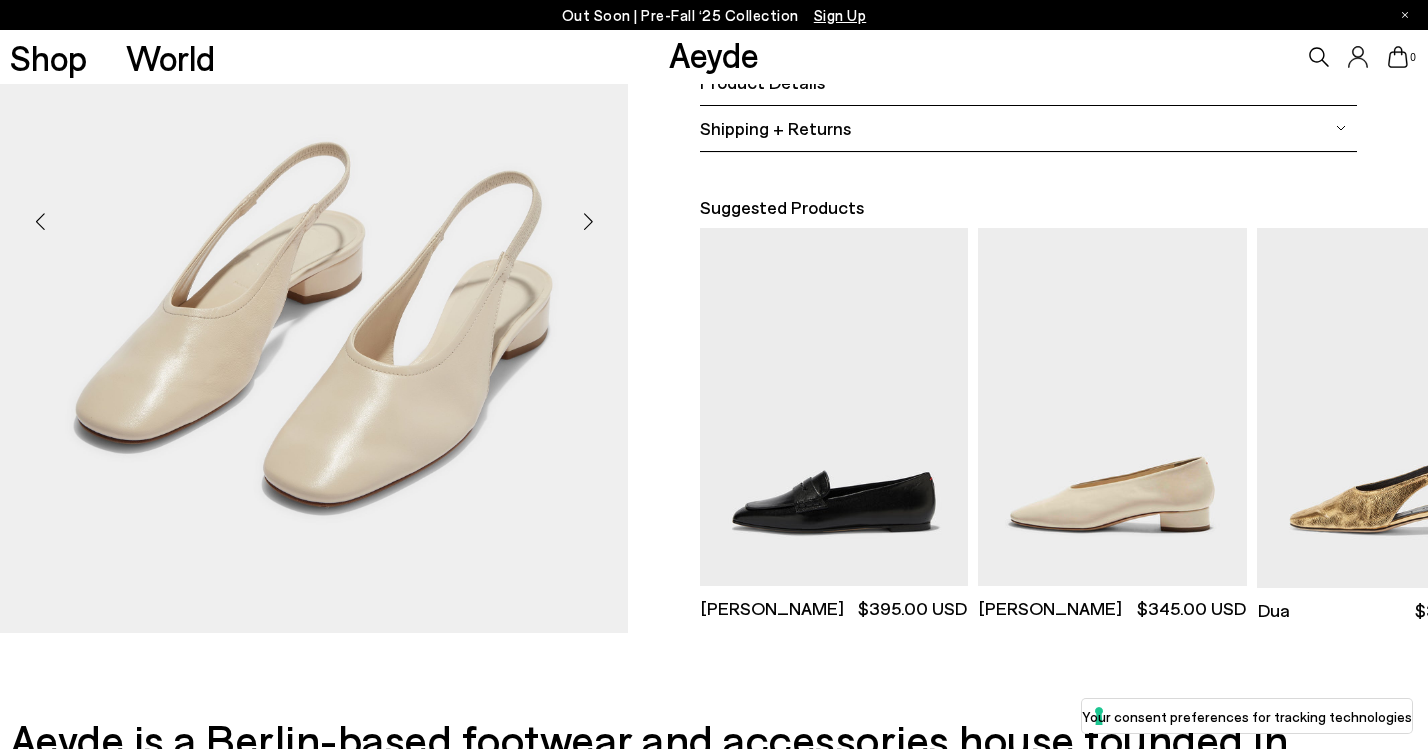 click at bounding box center [588, 222] 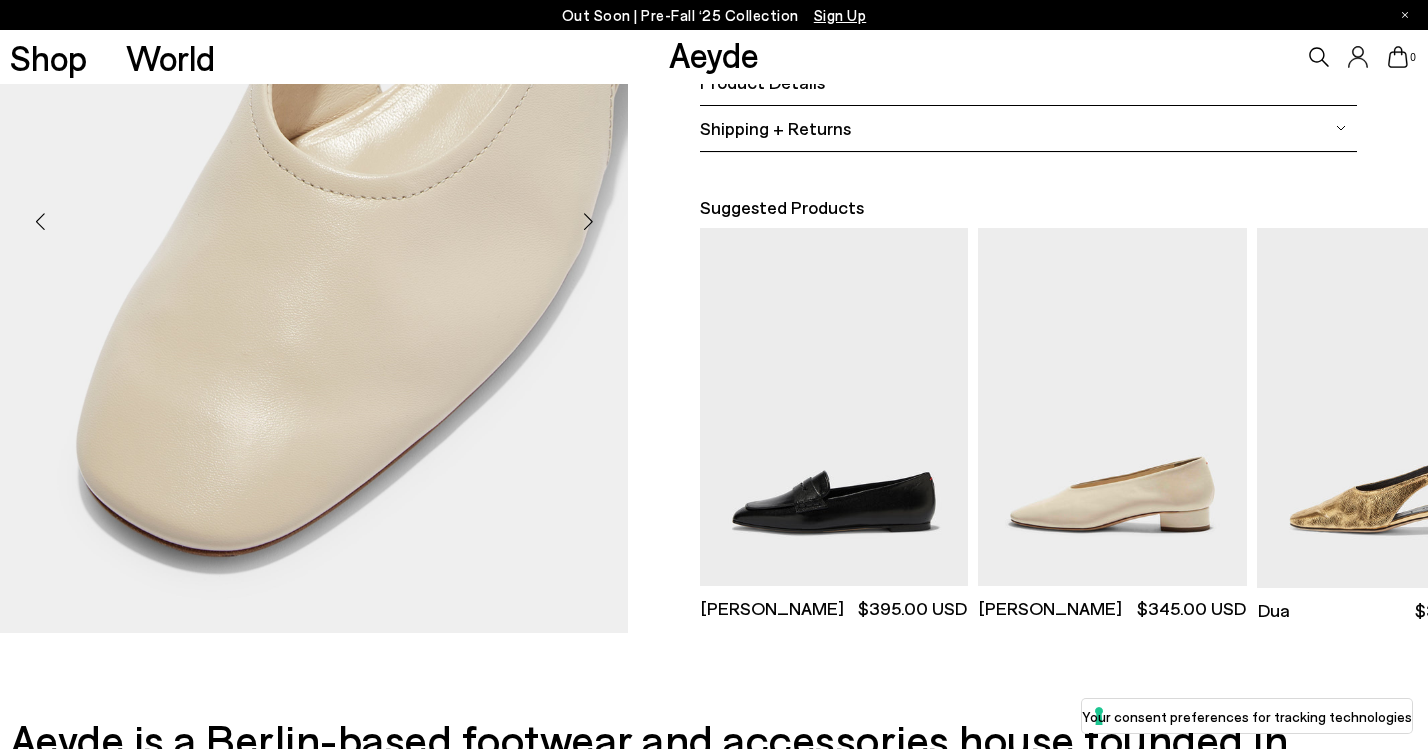click at bounding box center (588, 222) 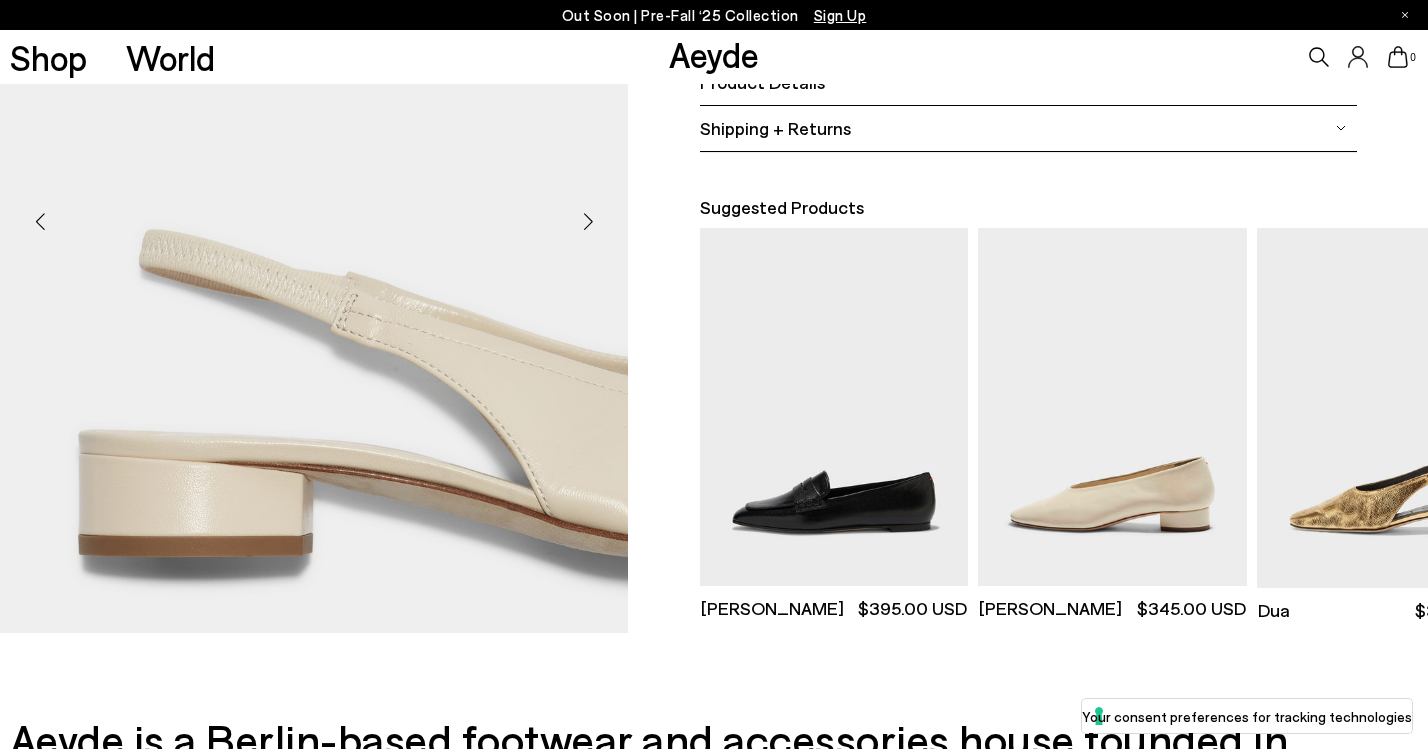 click at bounding box center (588, 222) 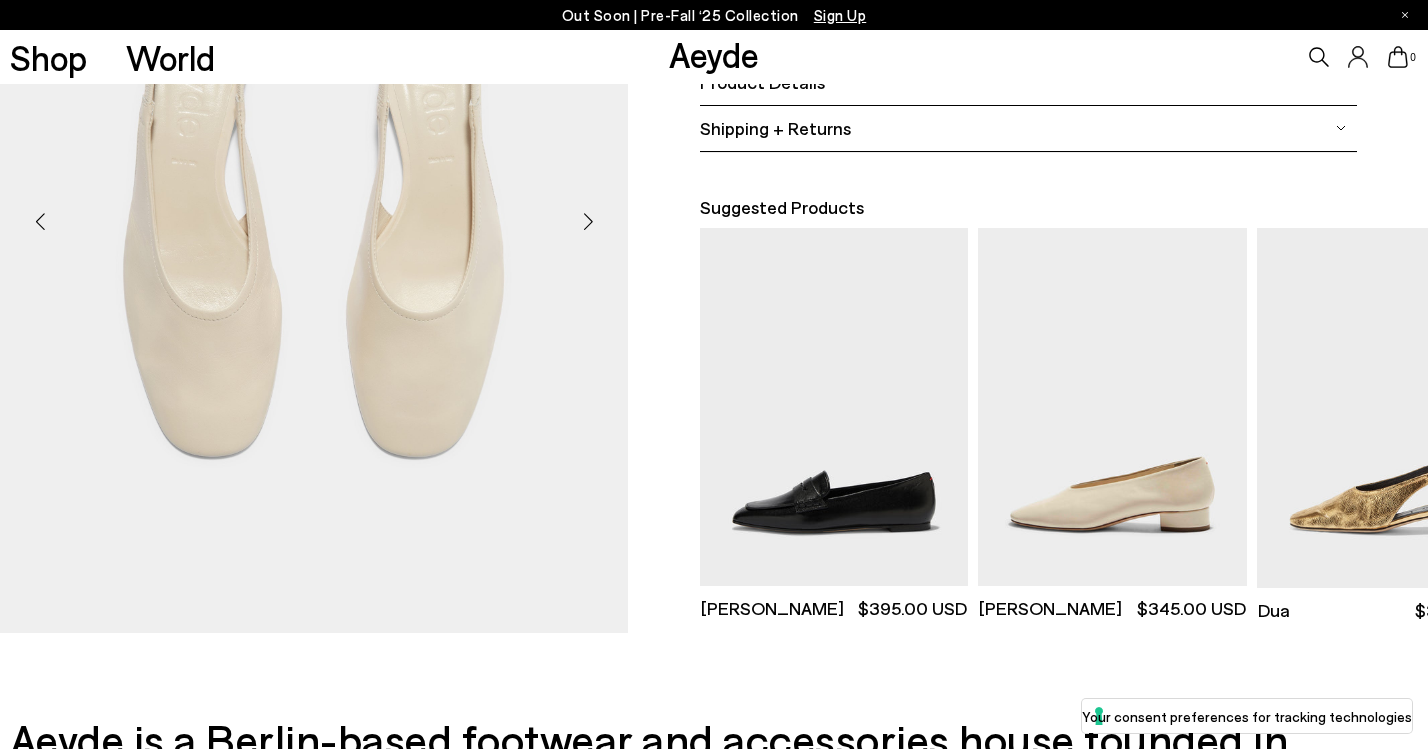 click at bounding box center (588, 222) 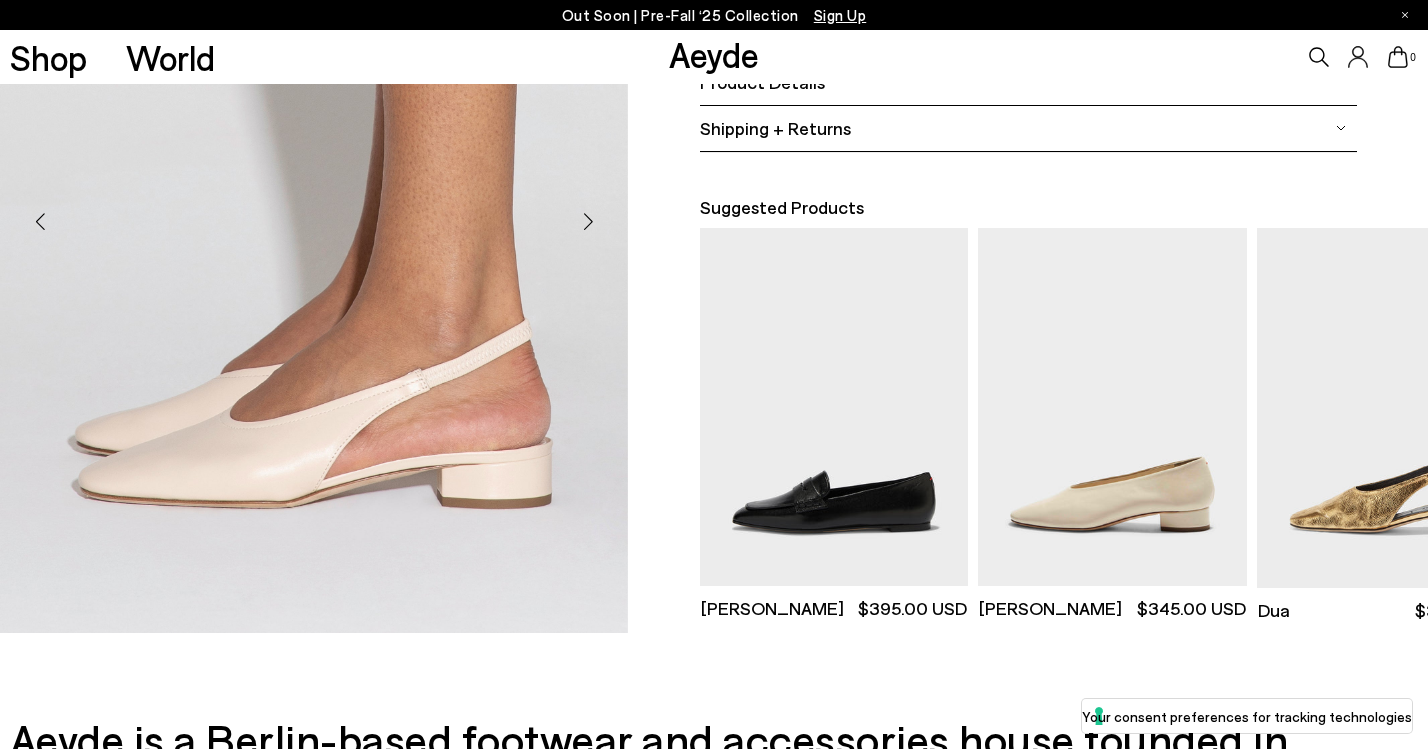 click at bounding box center (588, 222) 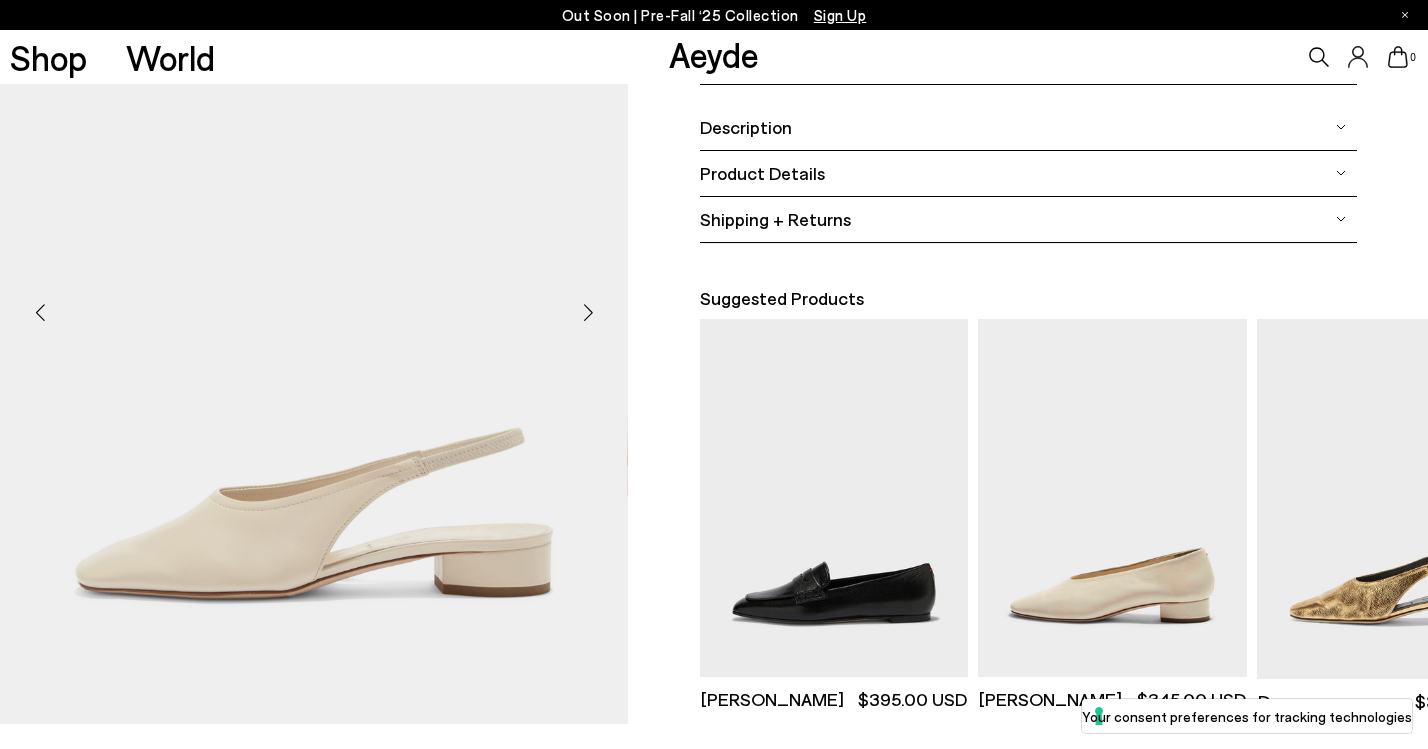 scroll, scrollTop: 0, scrollLeft: 0, axis: both 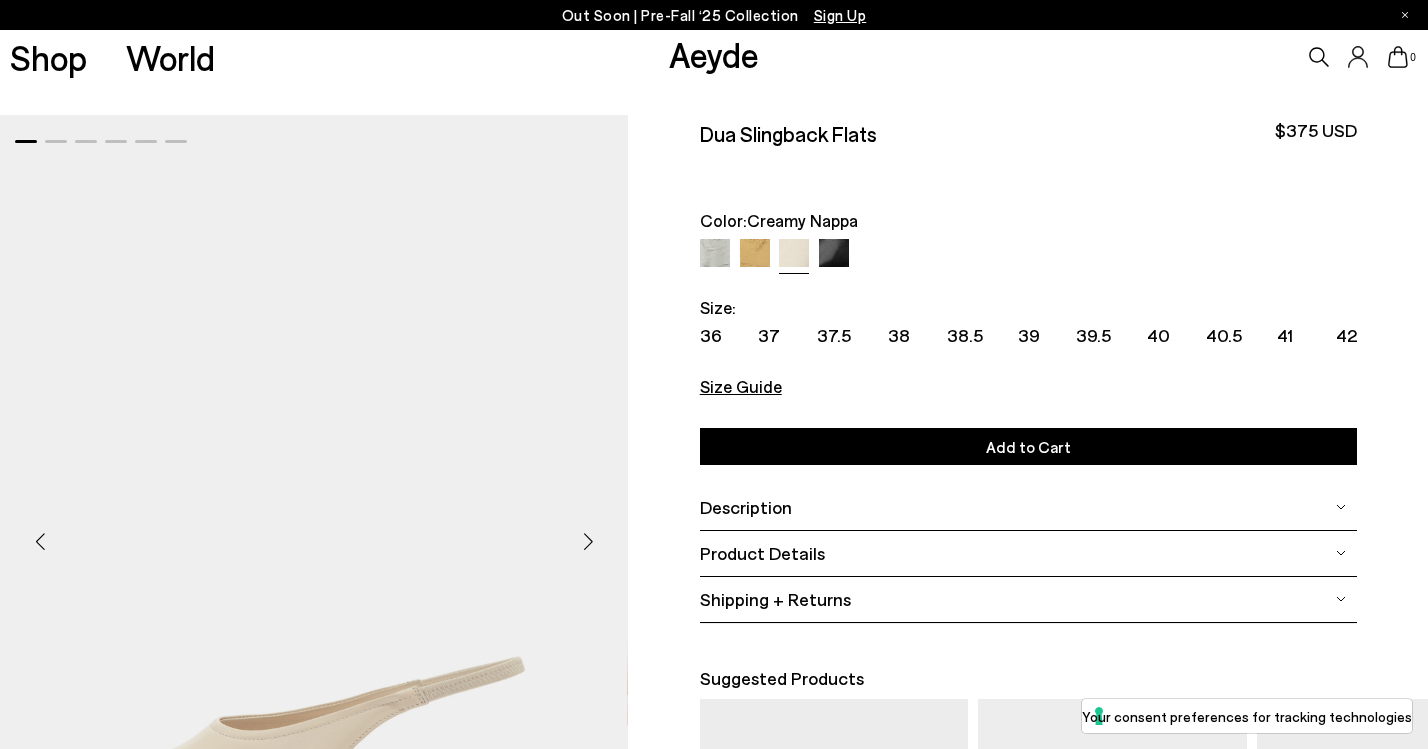 click 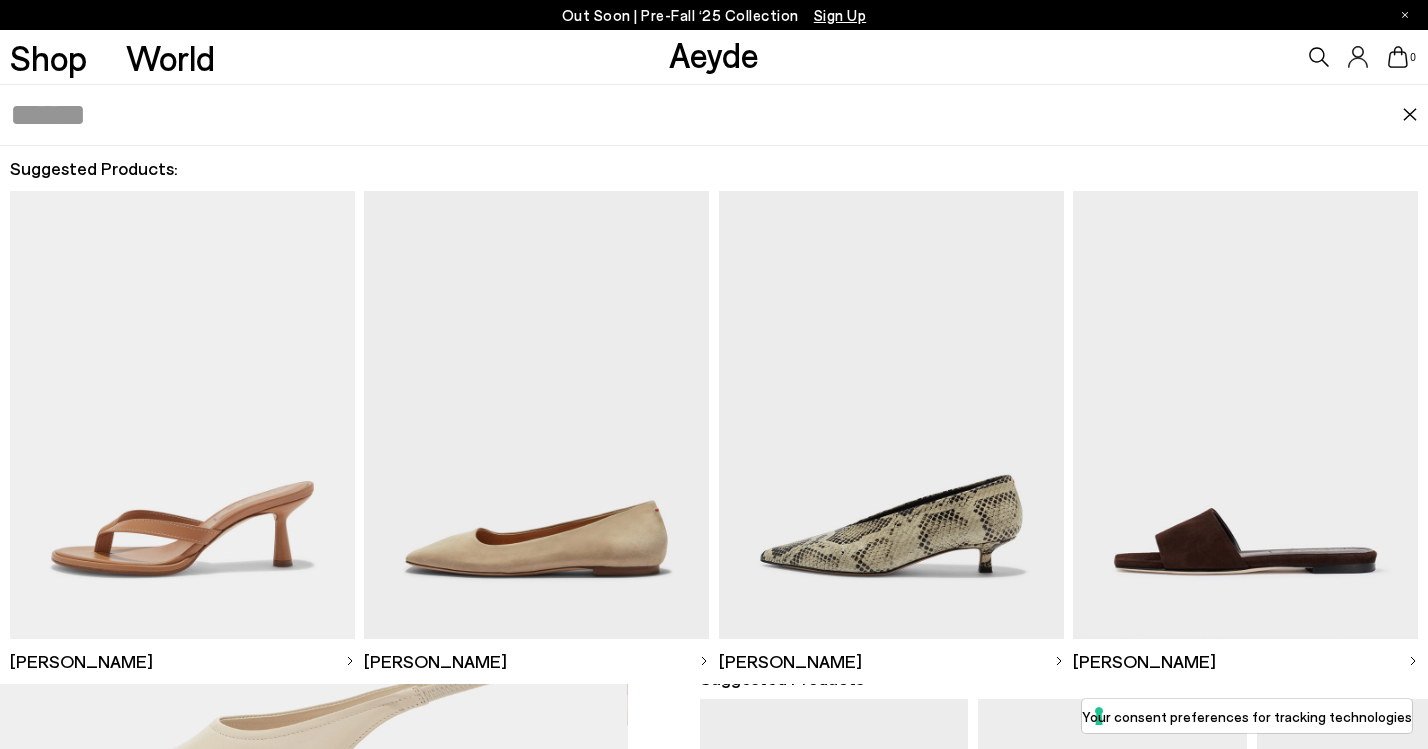 paste on "**********" 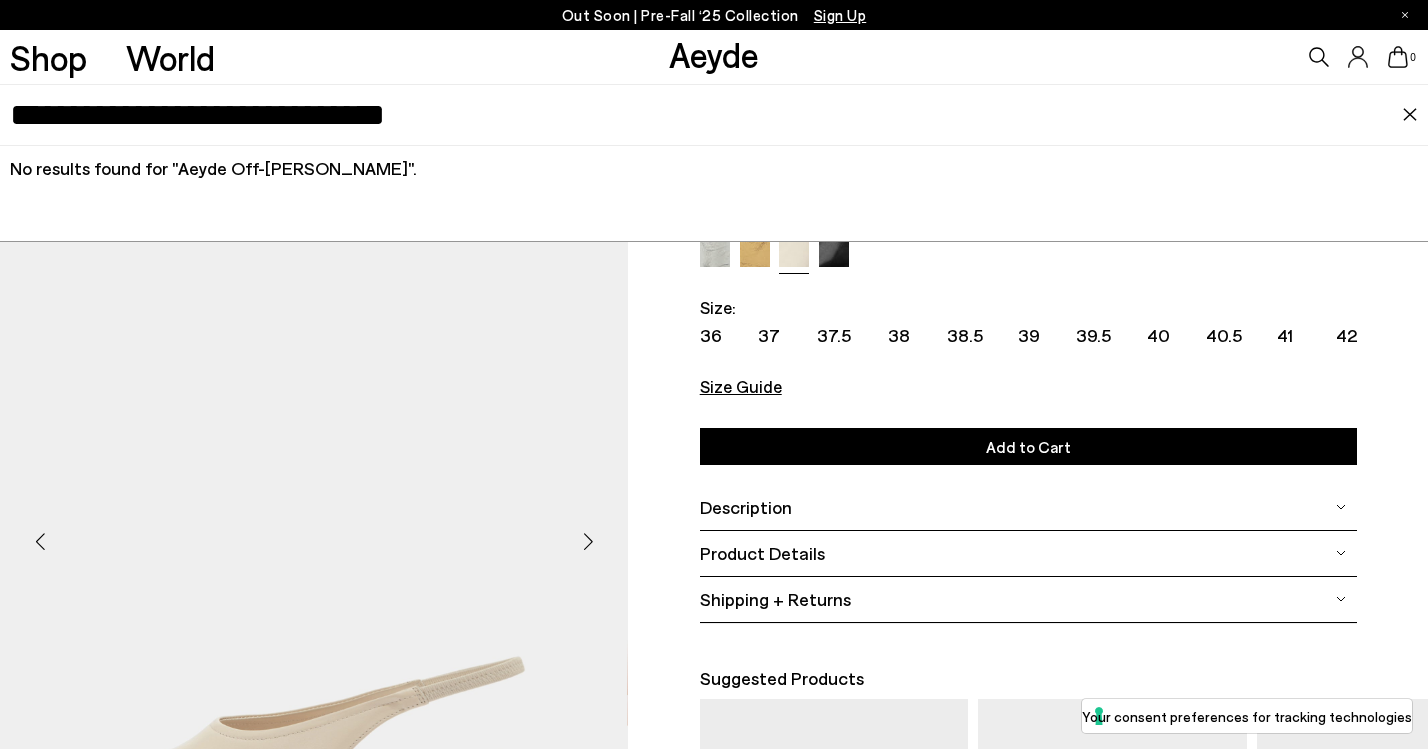 click on "**********" at bounding box center [706, 115] 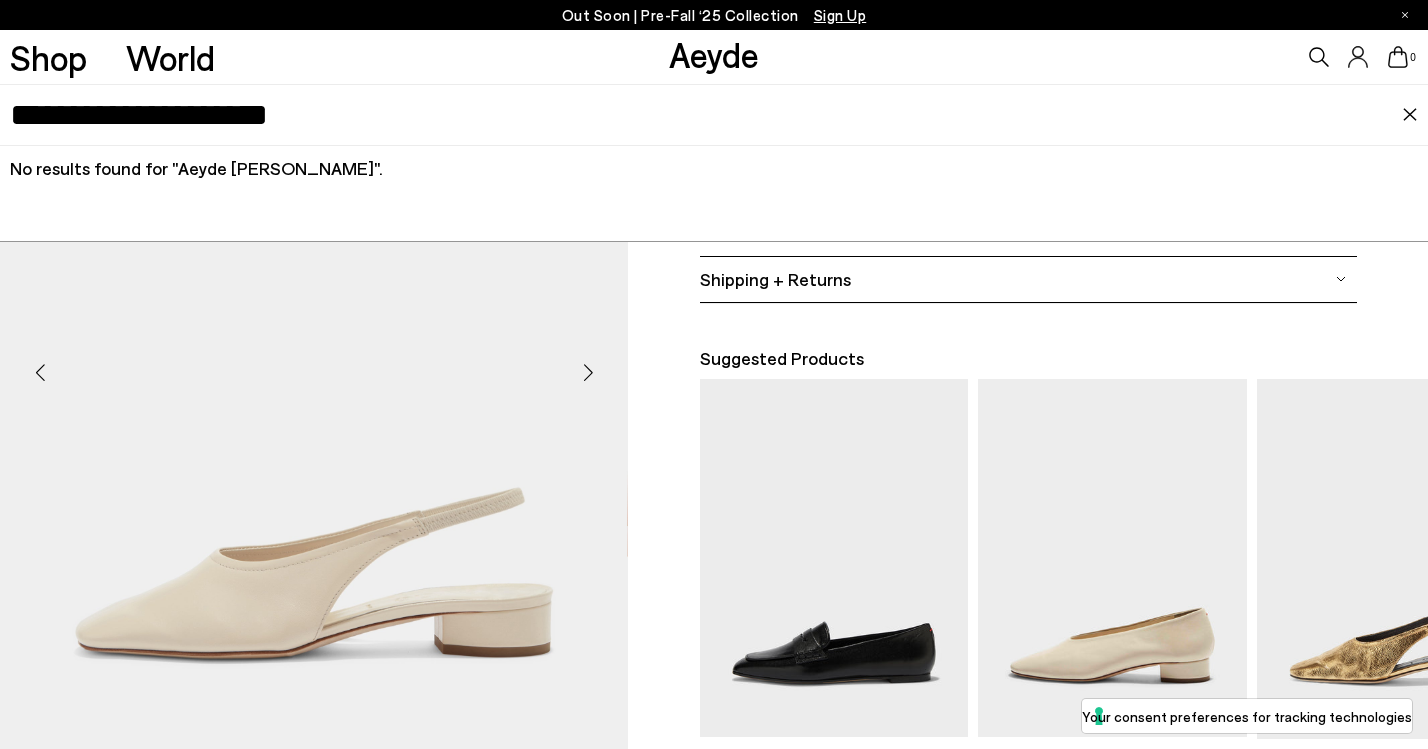 scroll, scrollTop: 0, scrollLeft: 0, axis: both 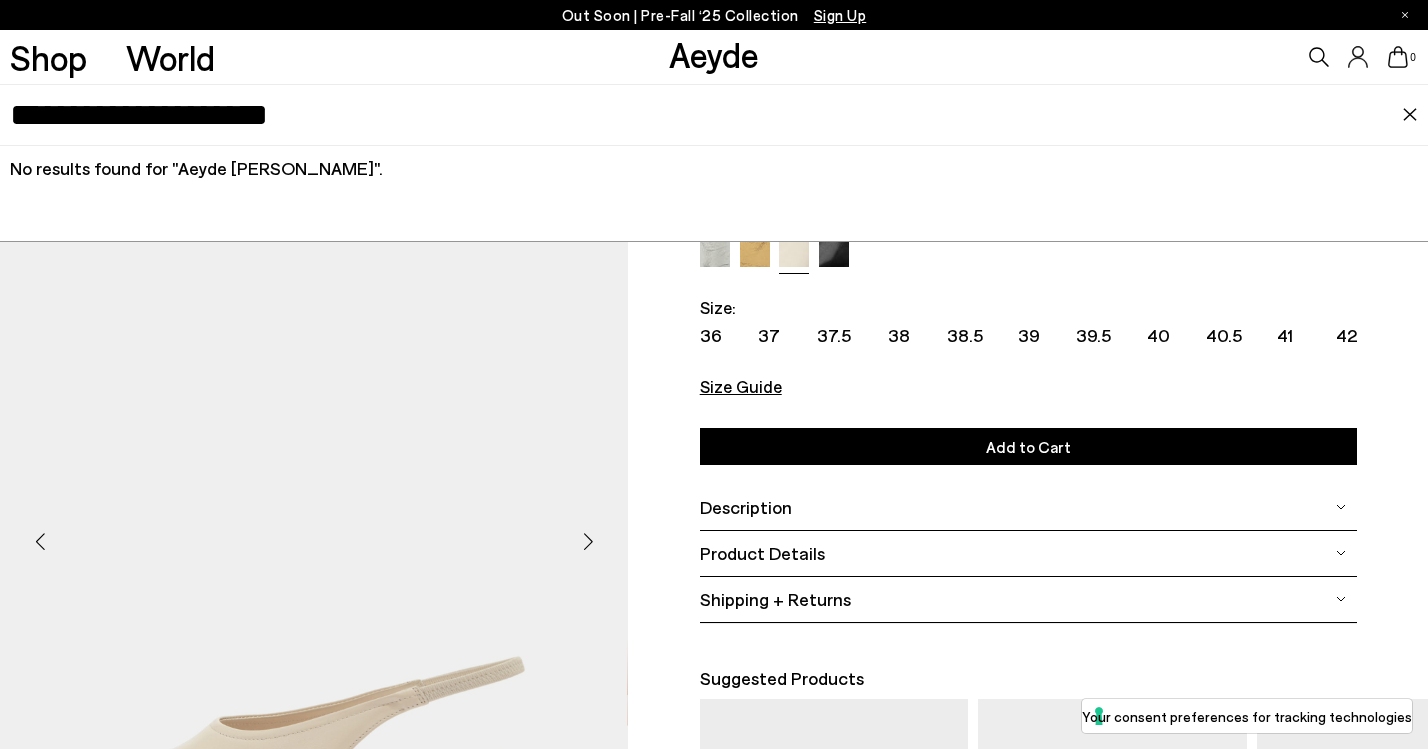 drag, startPoint x: 172, startPoint y: 126, endPoint x: 345, endPoint y: 133, distance: 173.14156 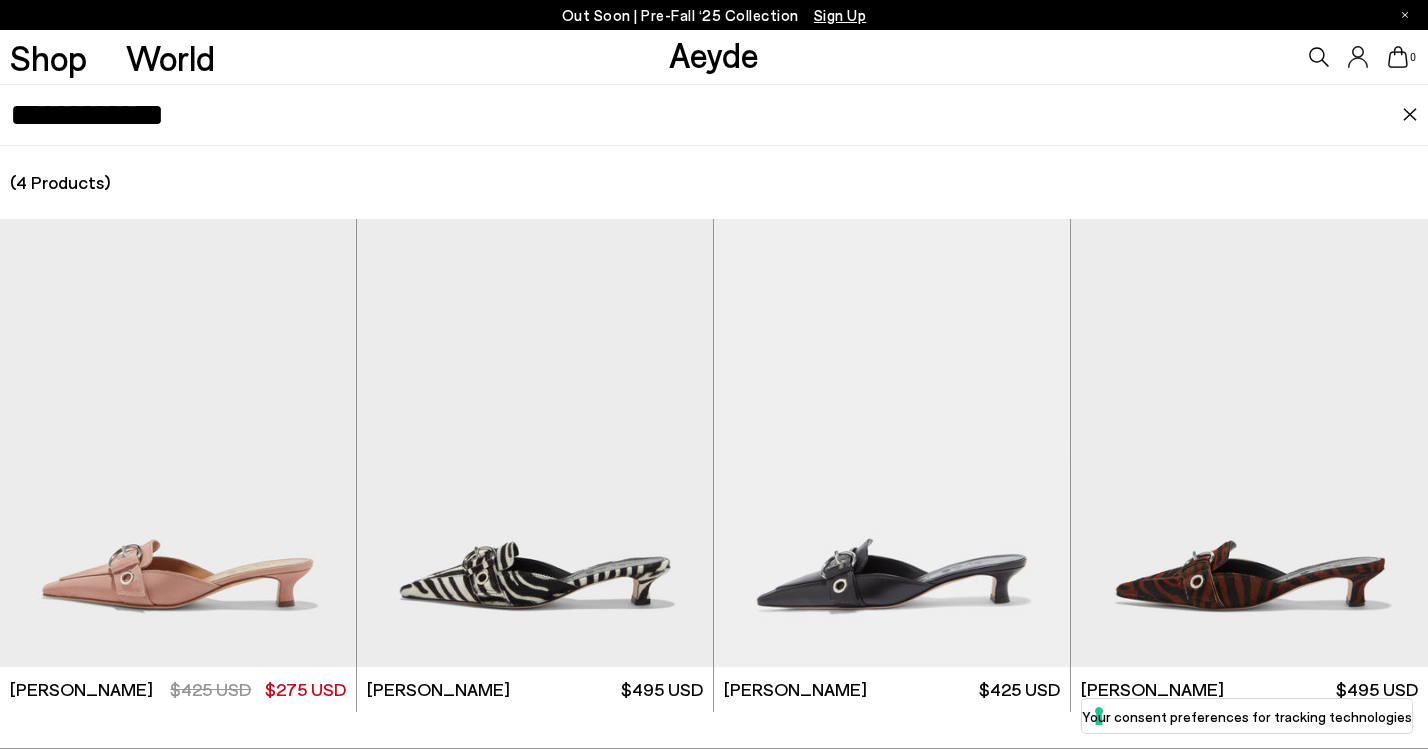 drag, startPoint x: 105, startPoint y: 127, endPoint x: -2, endPoint y: 114, distance: 107.78683 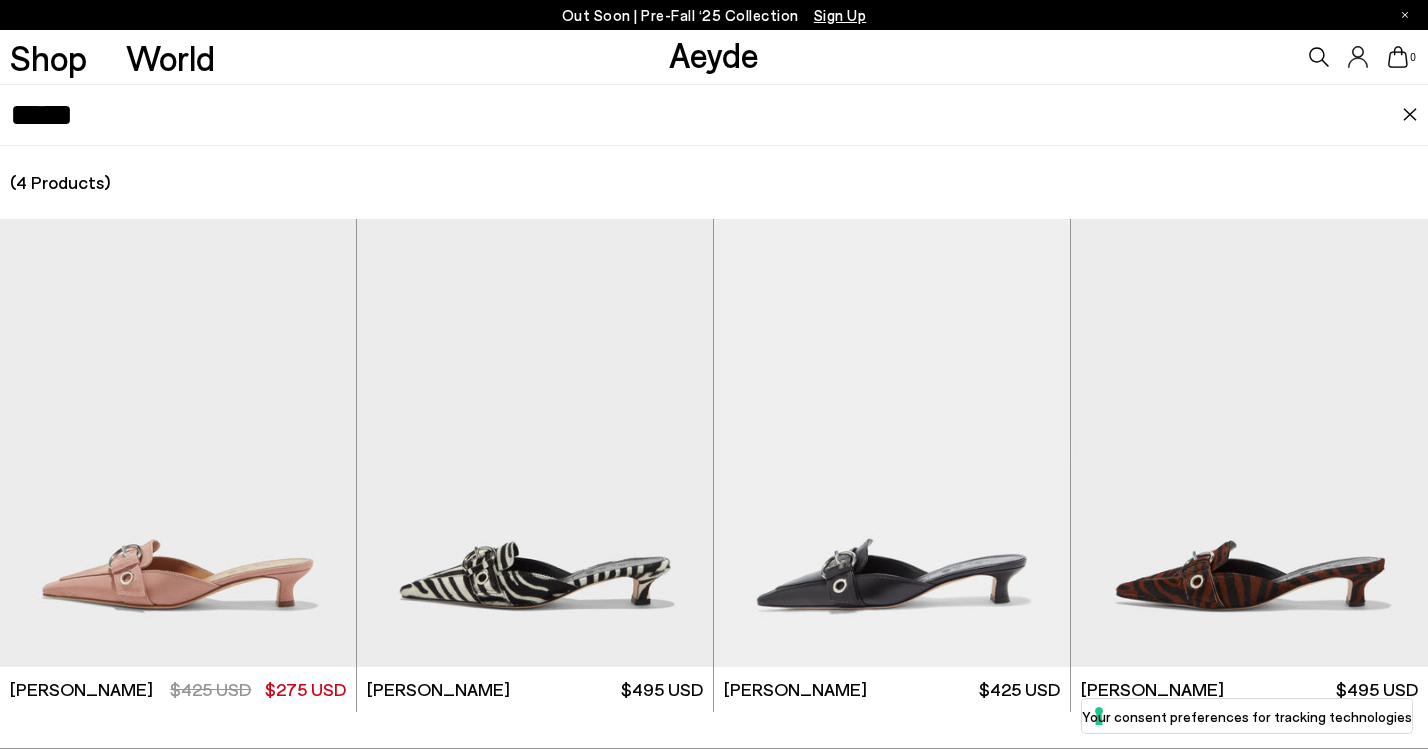 click on "****" at bounding box center (706, 115) 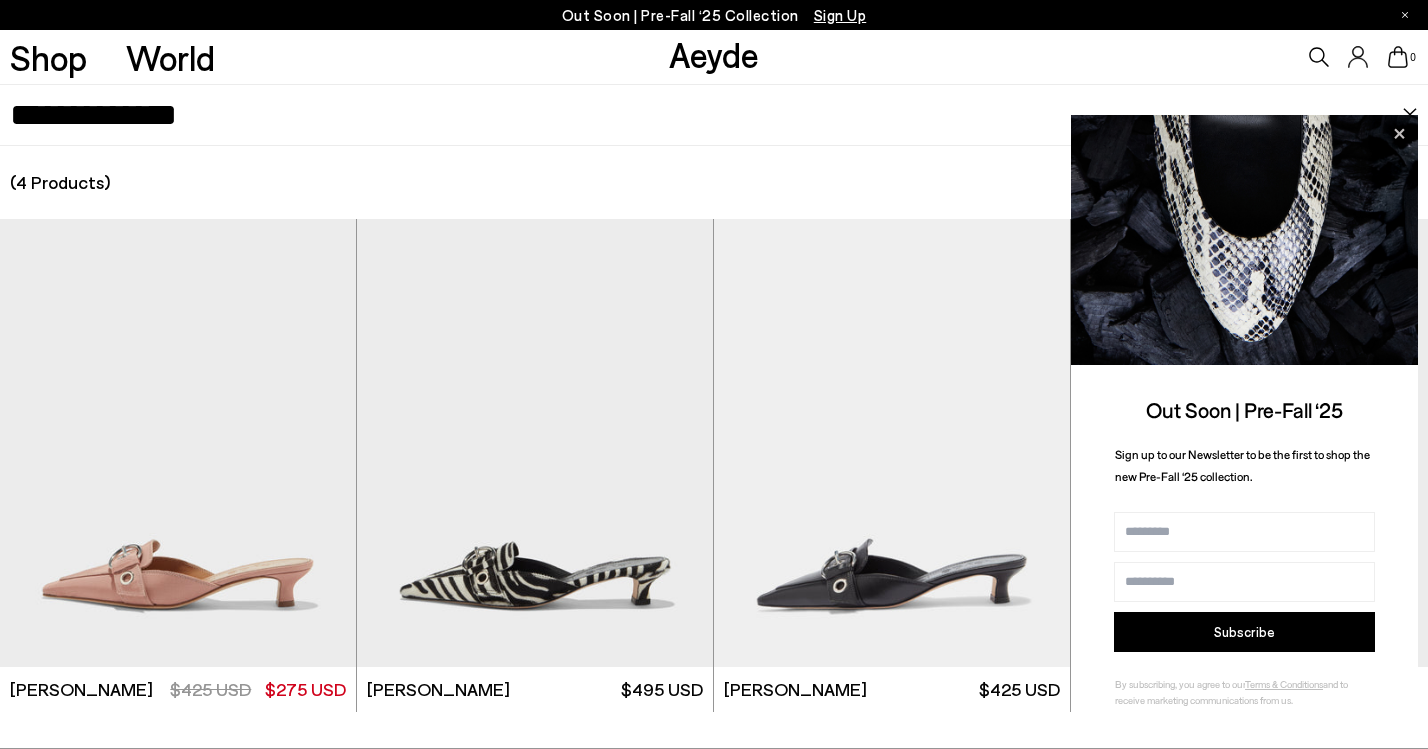 type on "**********" 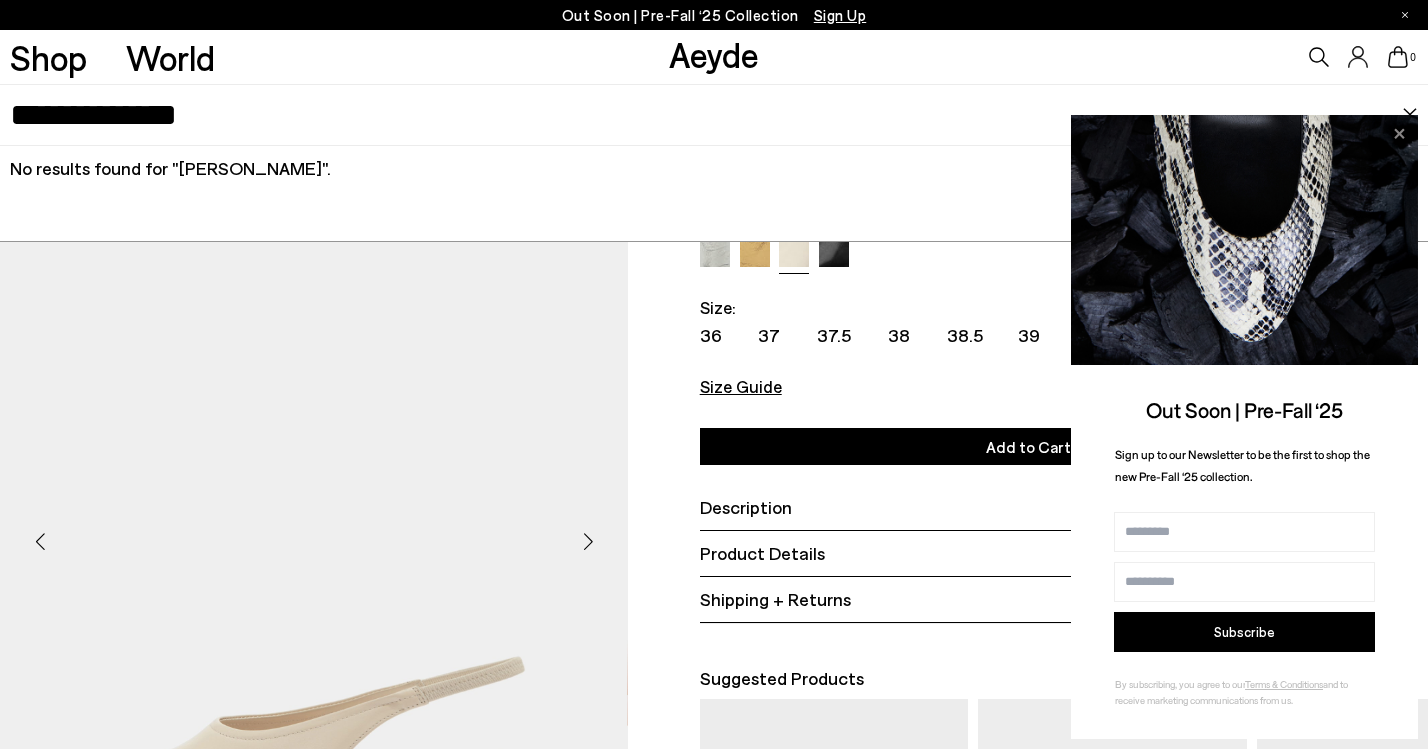 click 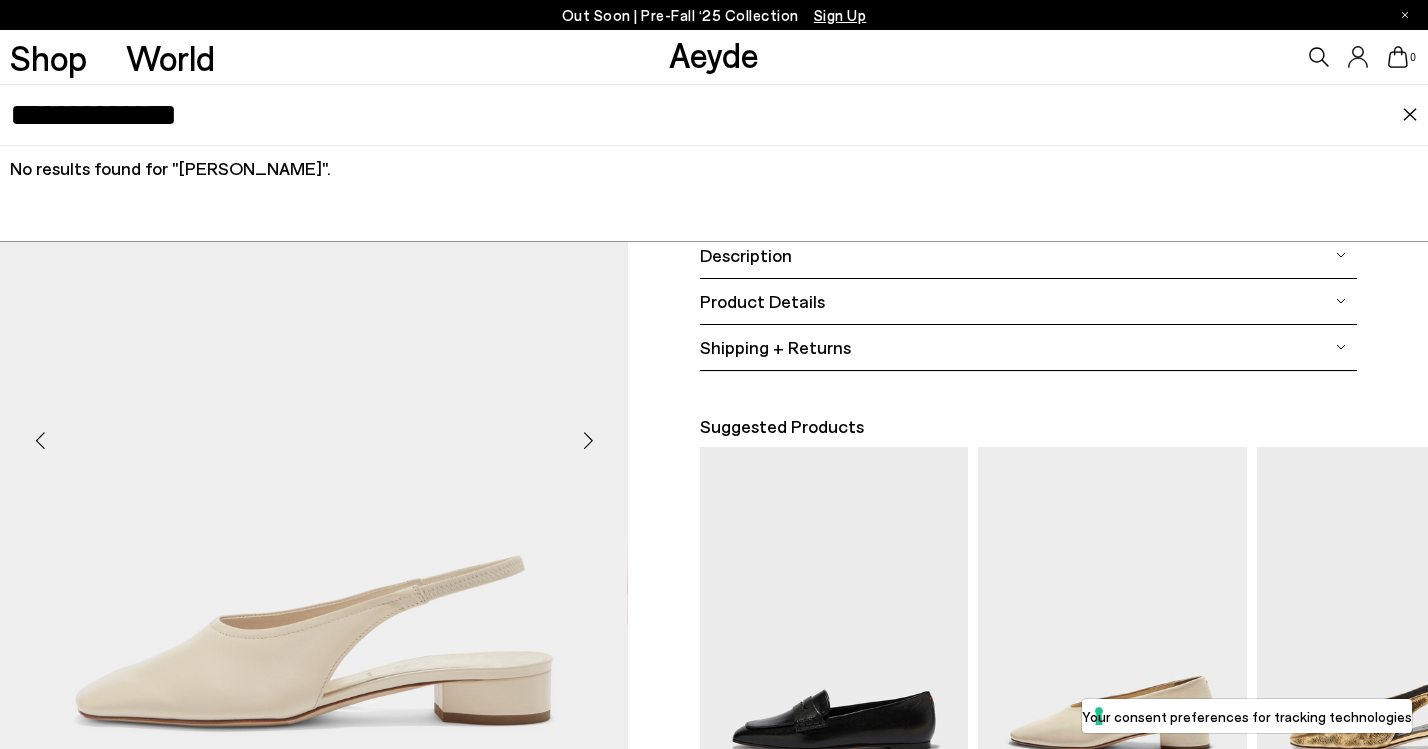 scroll, scrollTop: 0, scrollLeft: 0, axis: both 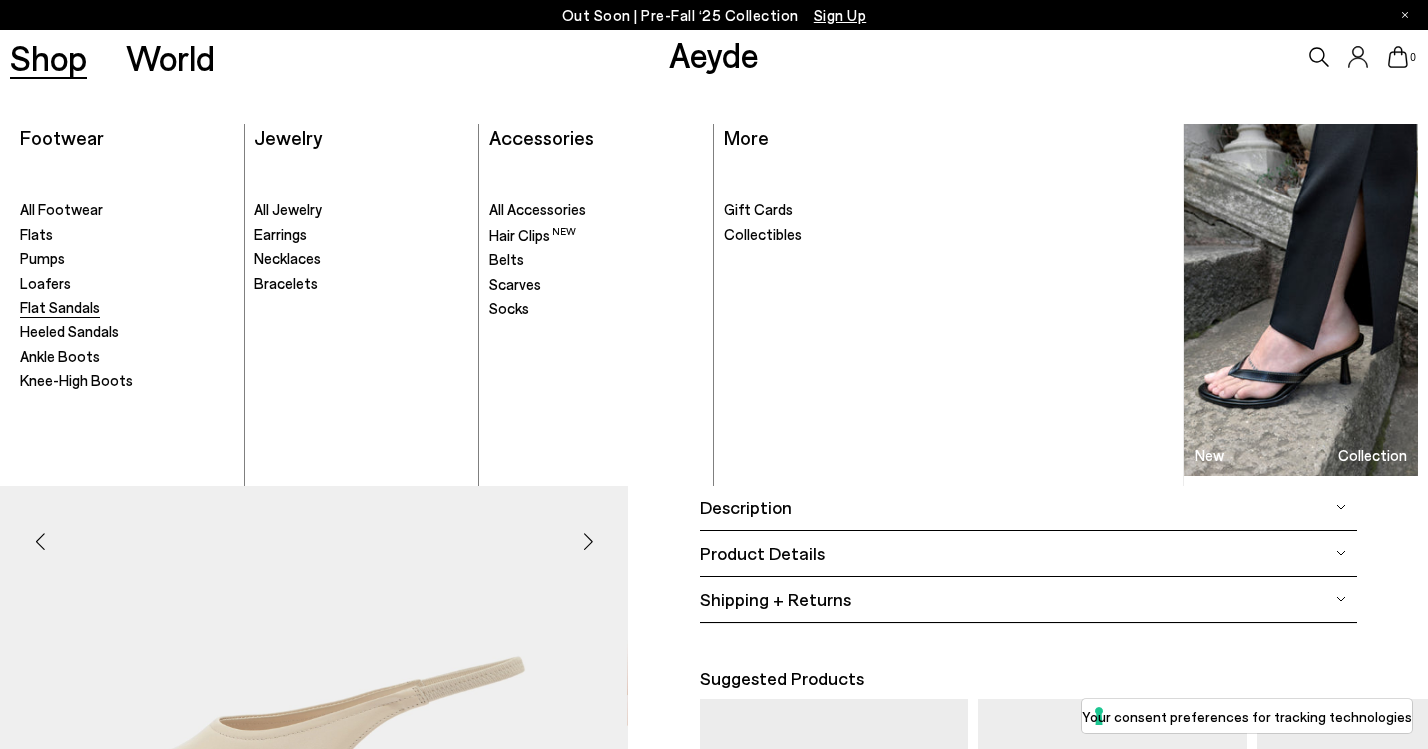 click on "Flat Sandals" at bounding box center [60, 307] 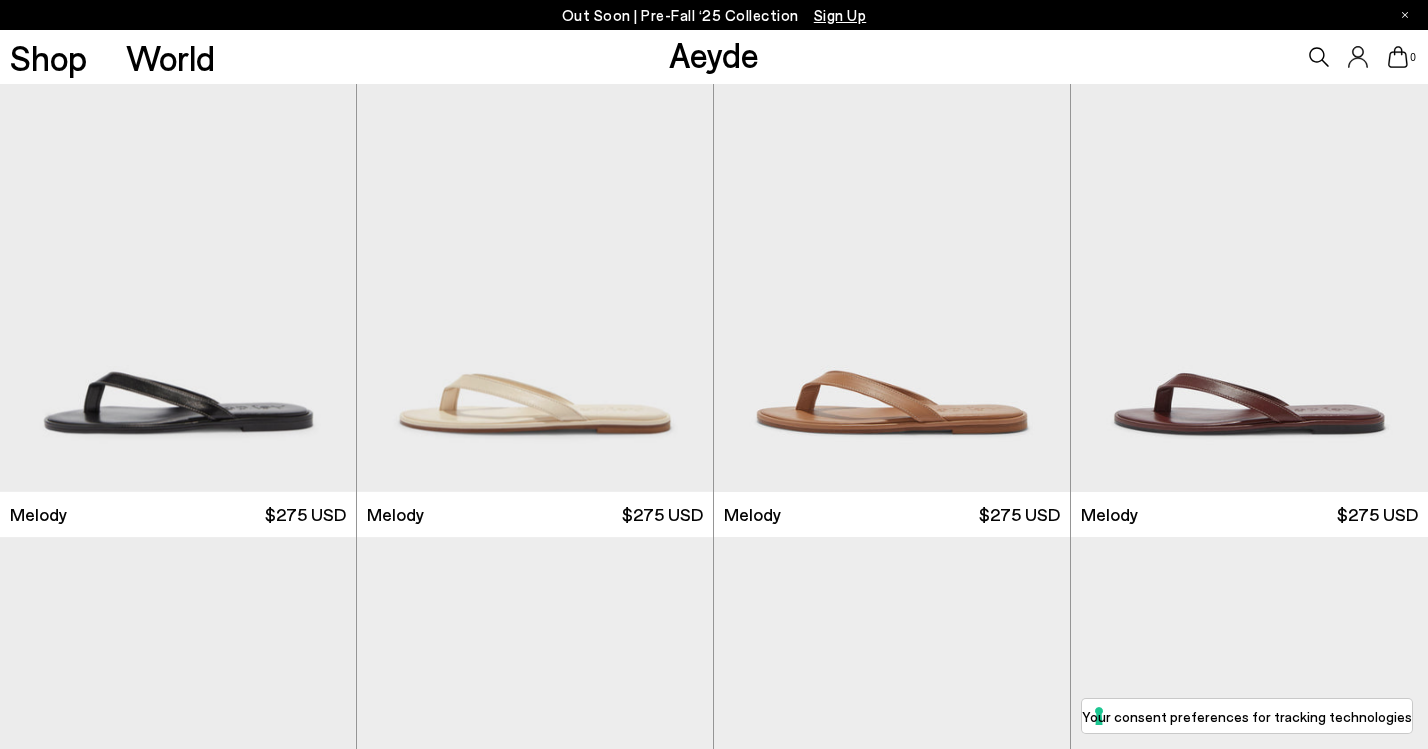scroll, scrollTop: 0, scrollLeft: 0, axis: both 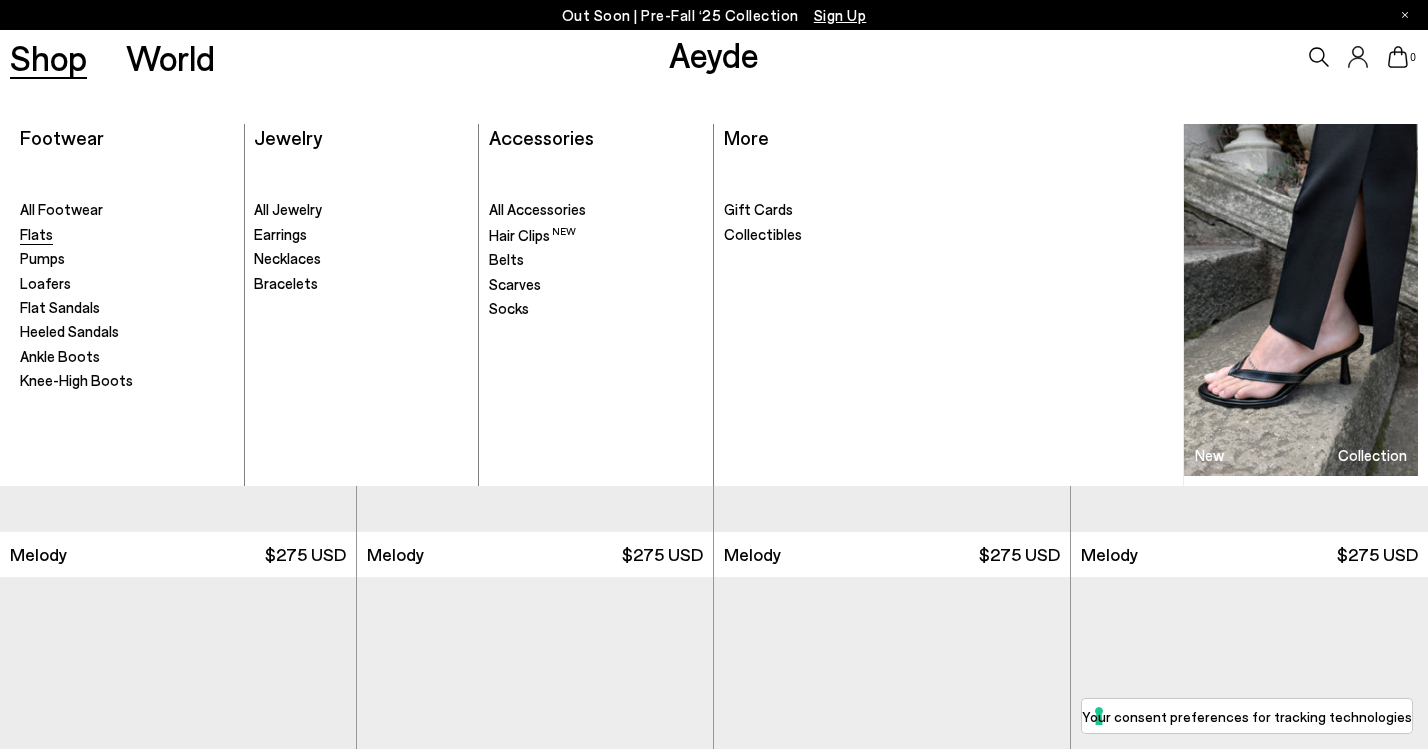 click on "Flats" at bounding box center [36, 234] 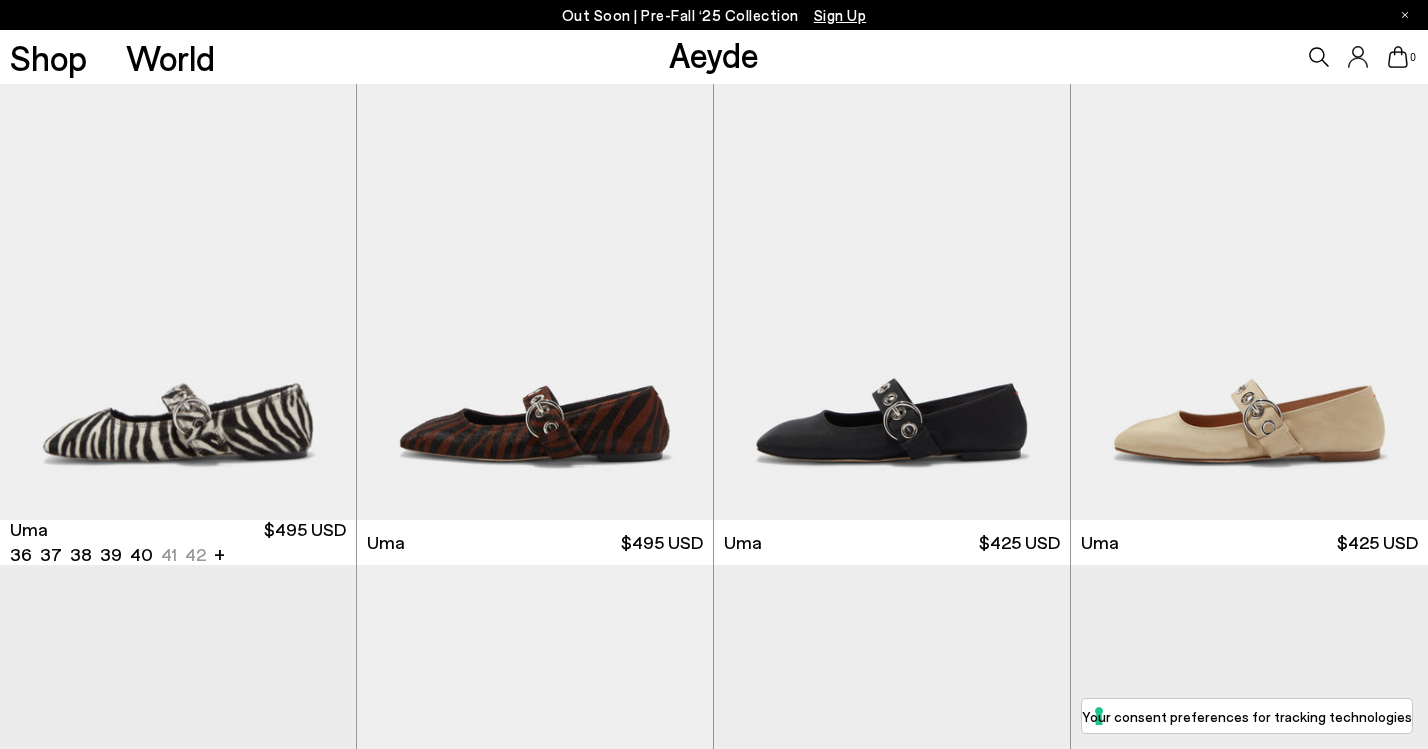 scroll, scrollTop: 0, scrollLeft: 0, axis: both 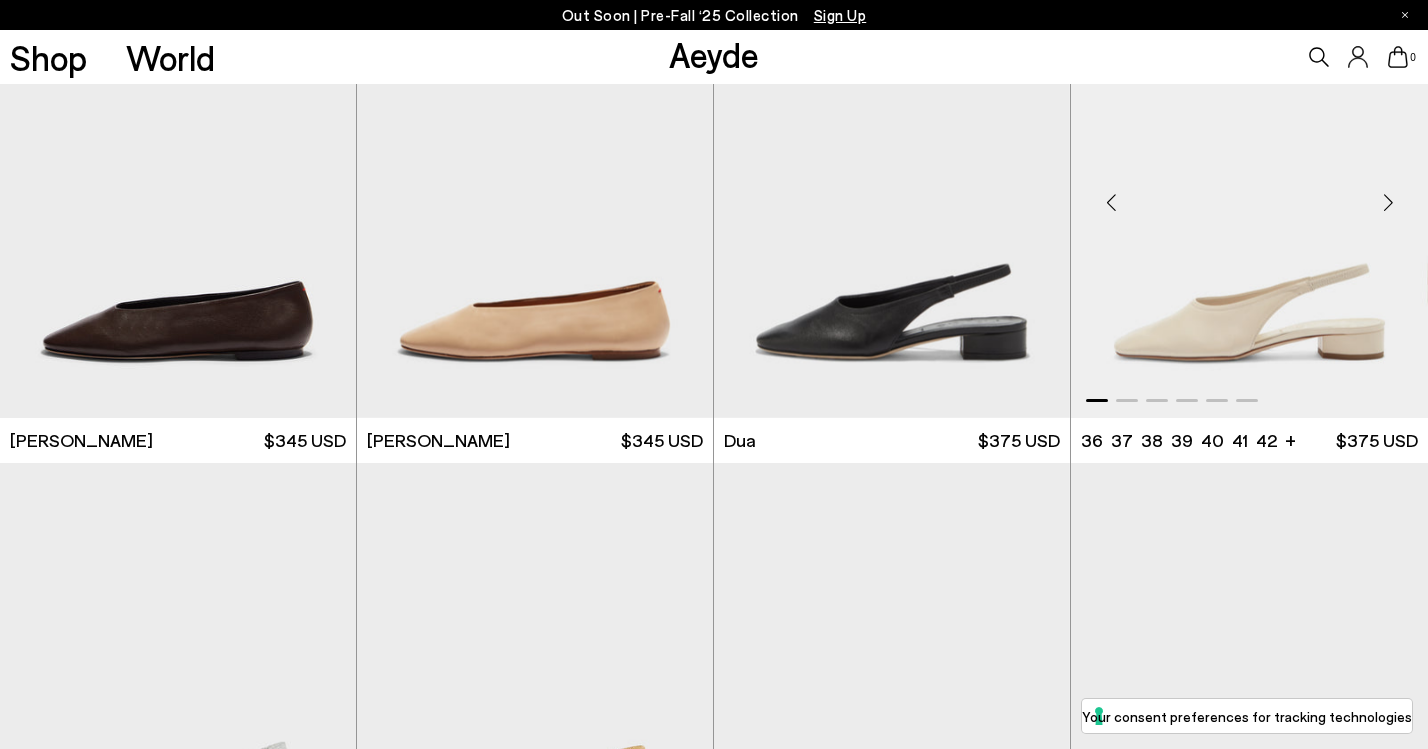 click at bounding box center (1249, 194) 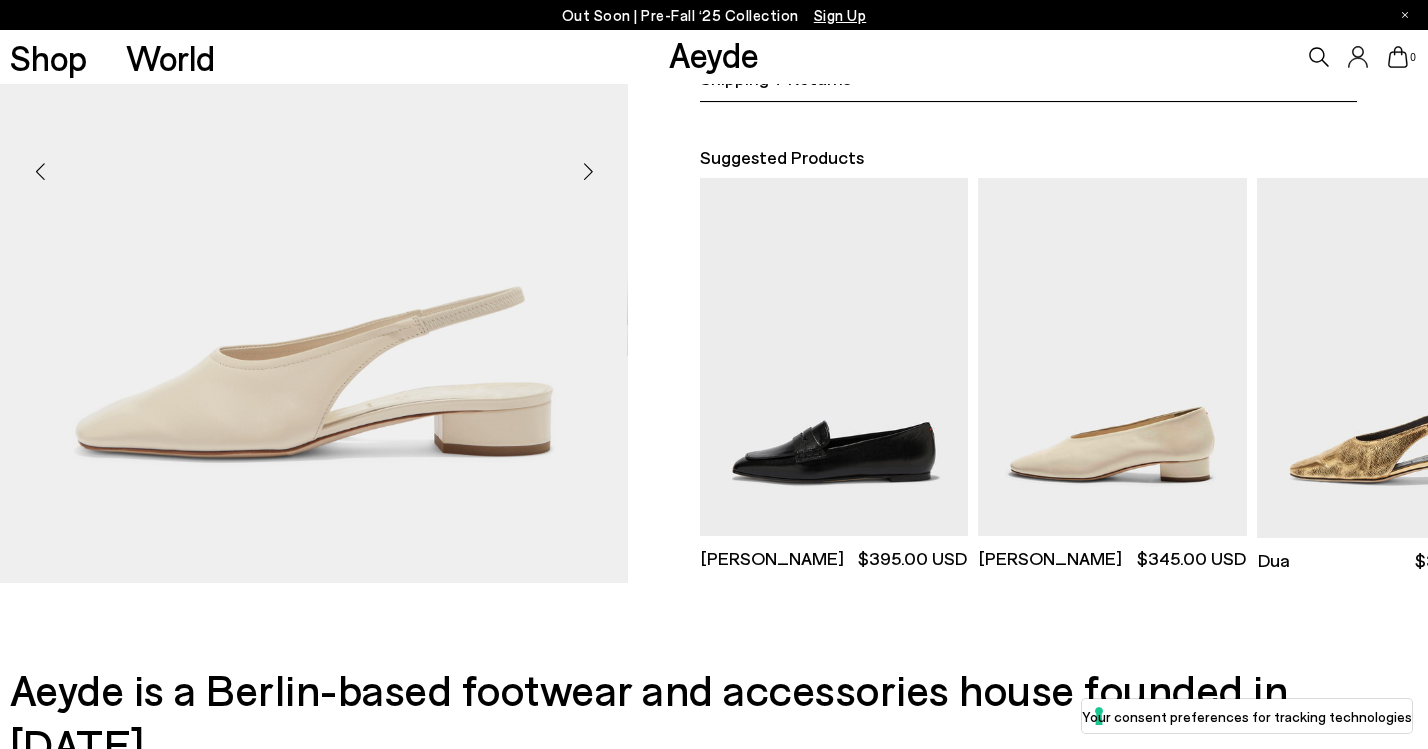 scroll, scrollTop: 522, scrollLeft: 0, axis: vertical 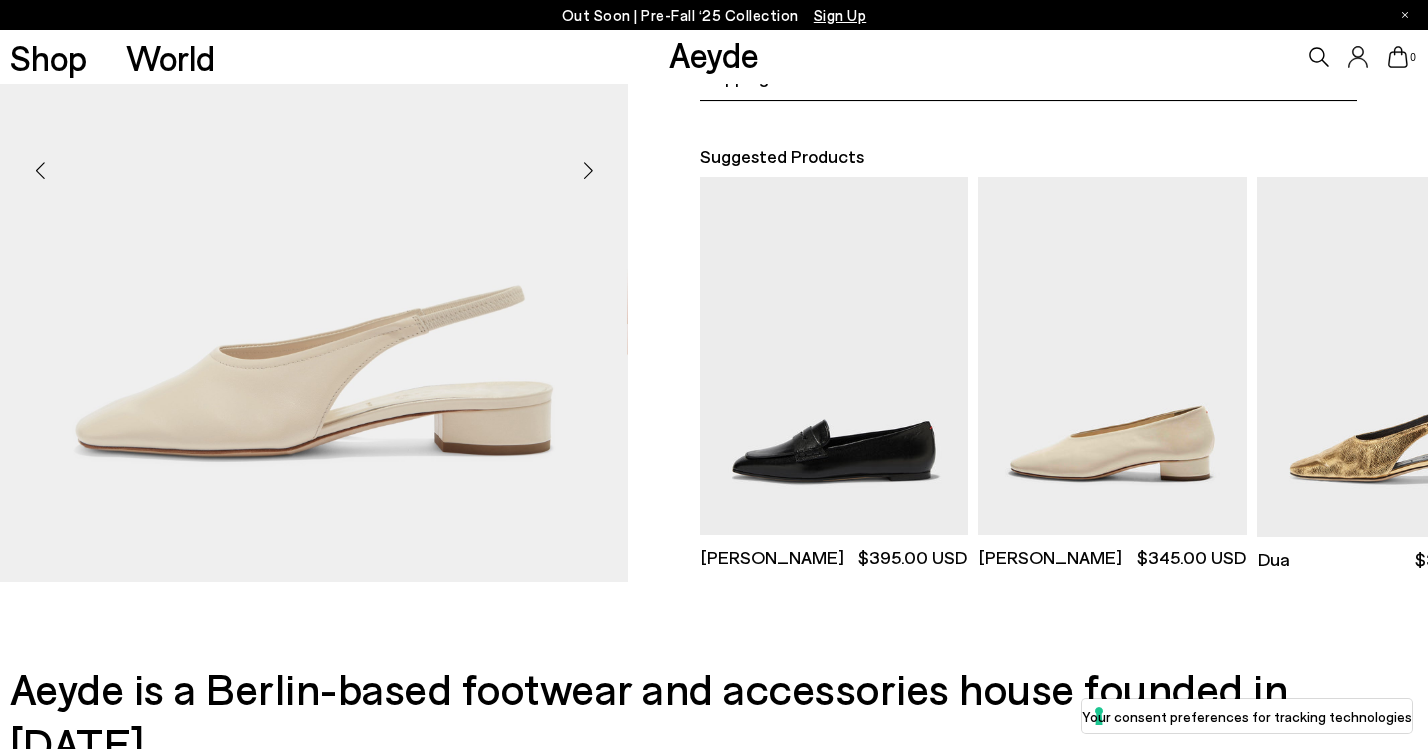 click at bounding box center [588, 171] 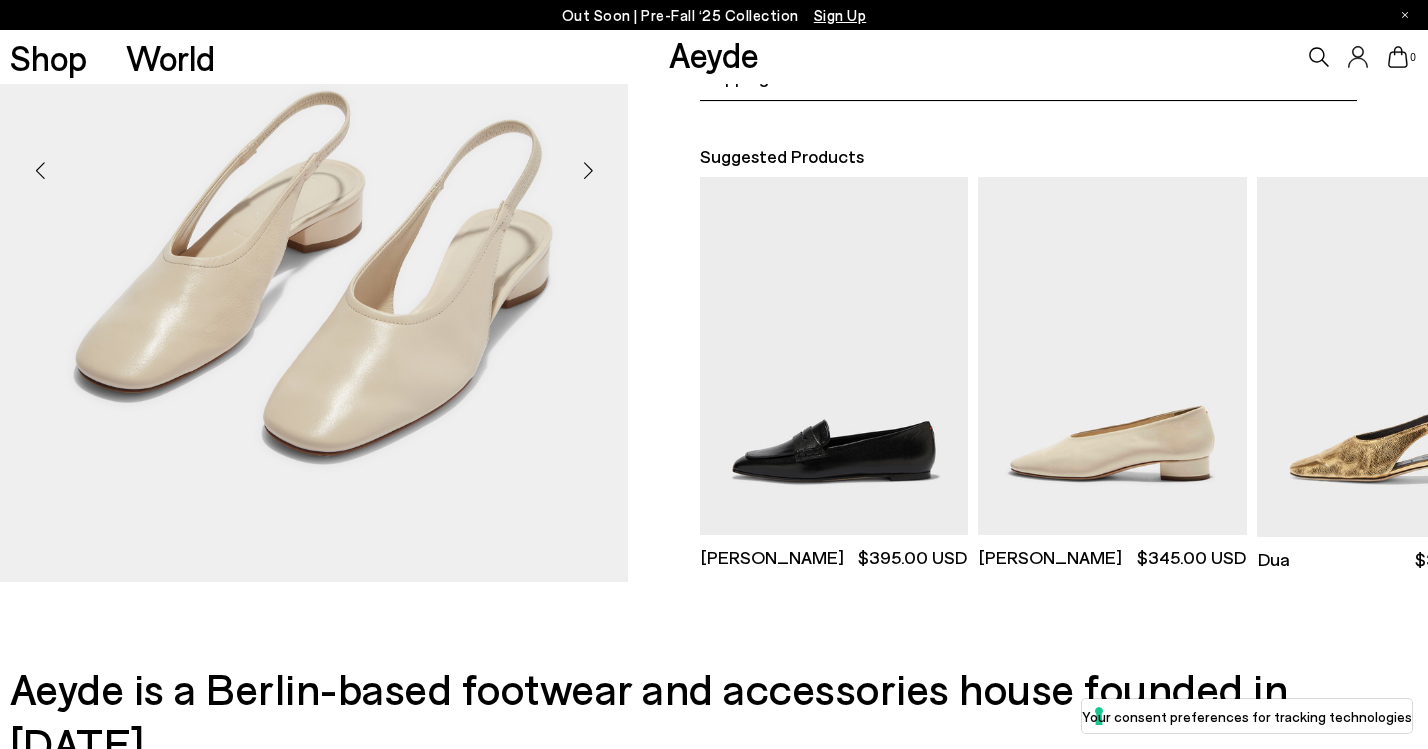 click at bounding box center (588, 171) 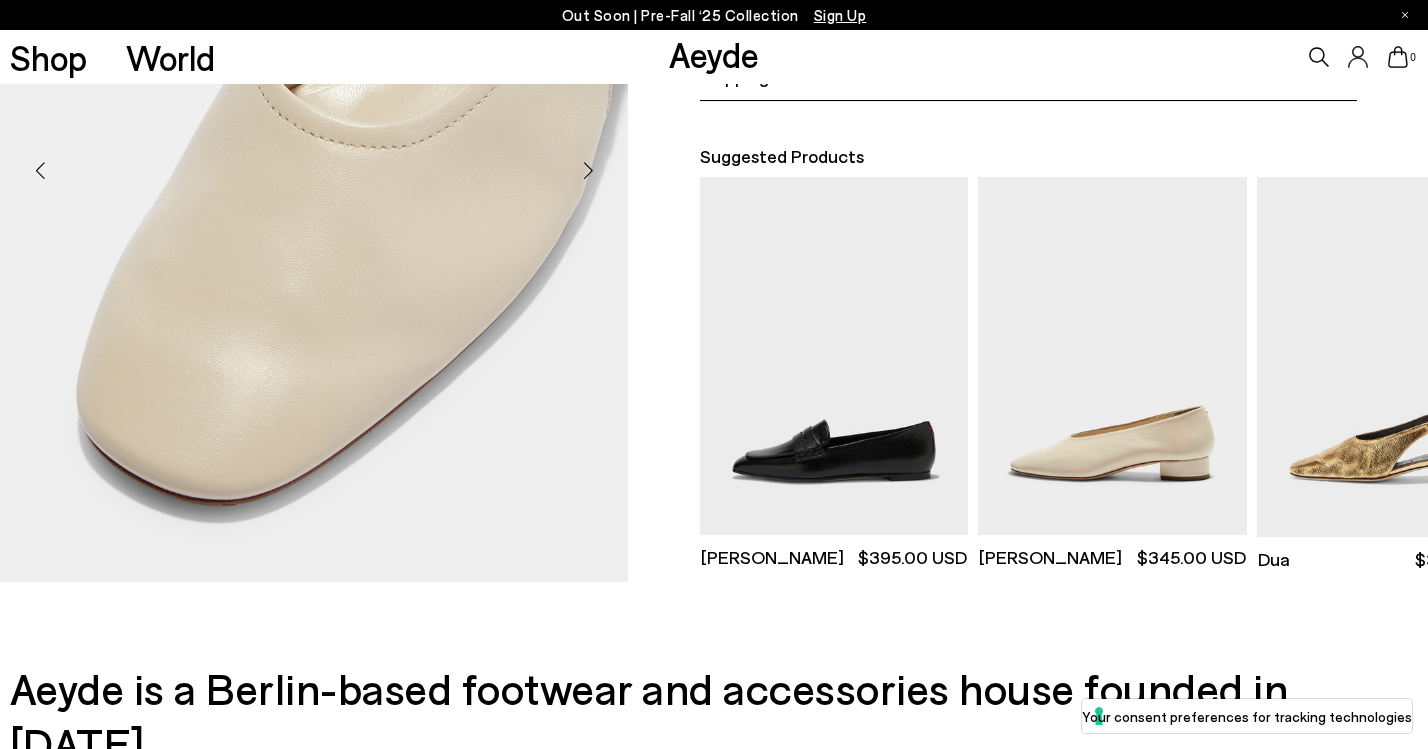 click at bounding box center [40, 171] 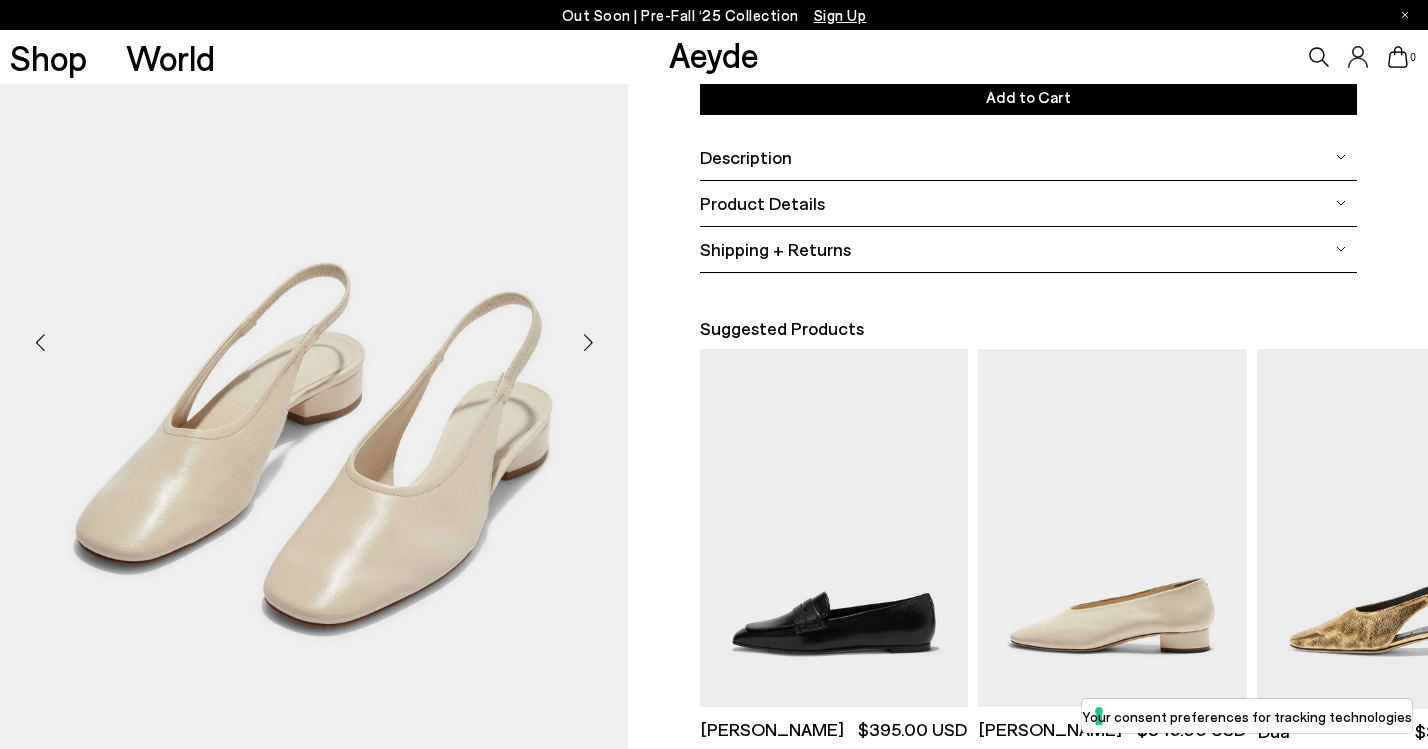 scroll, scrollTop: 349, scrollLeft: 0, axis: vertical 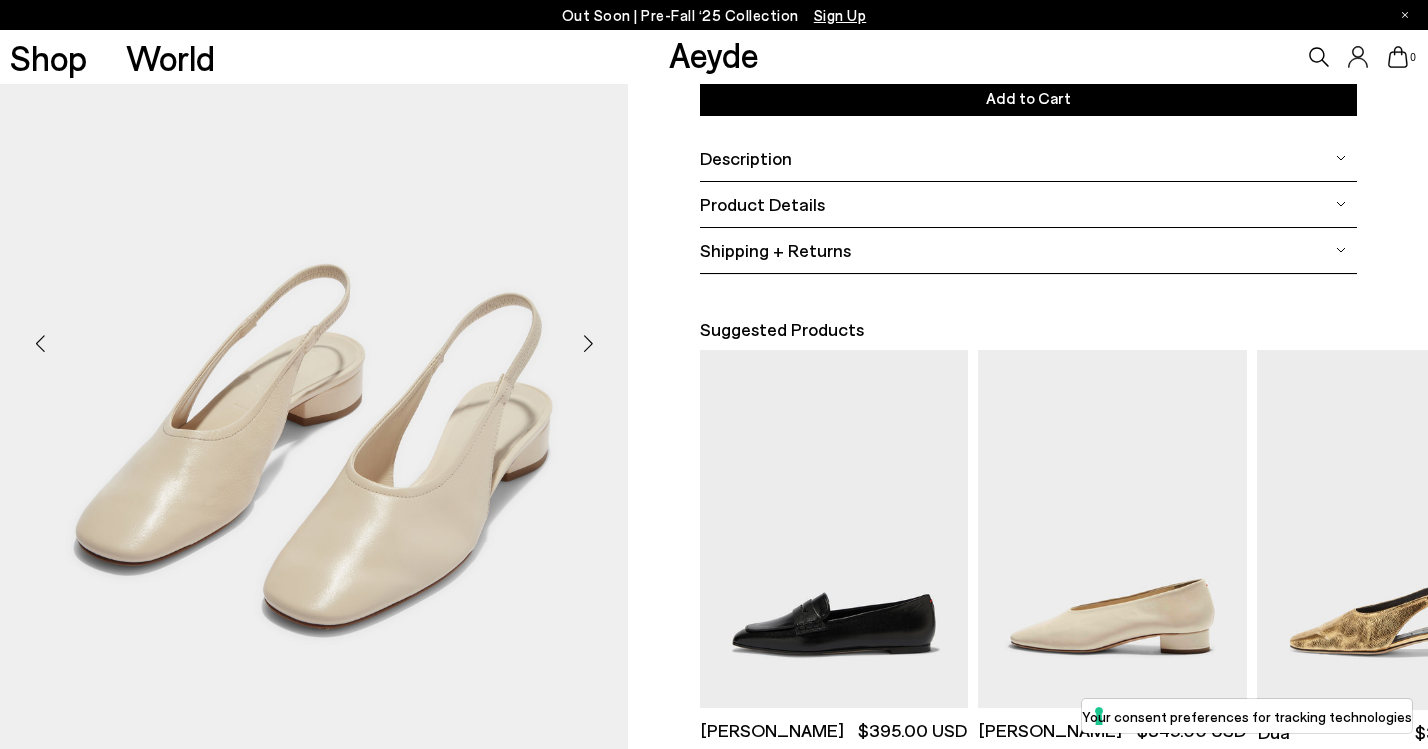 click at bounding box center (588, 344) 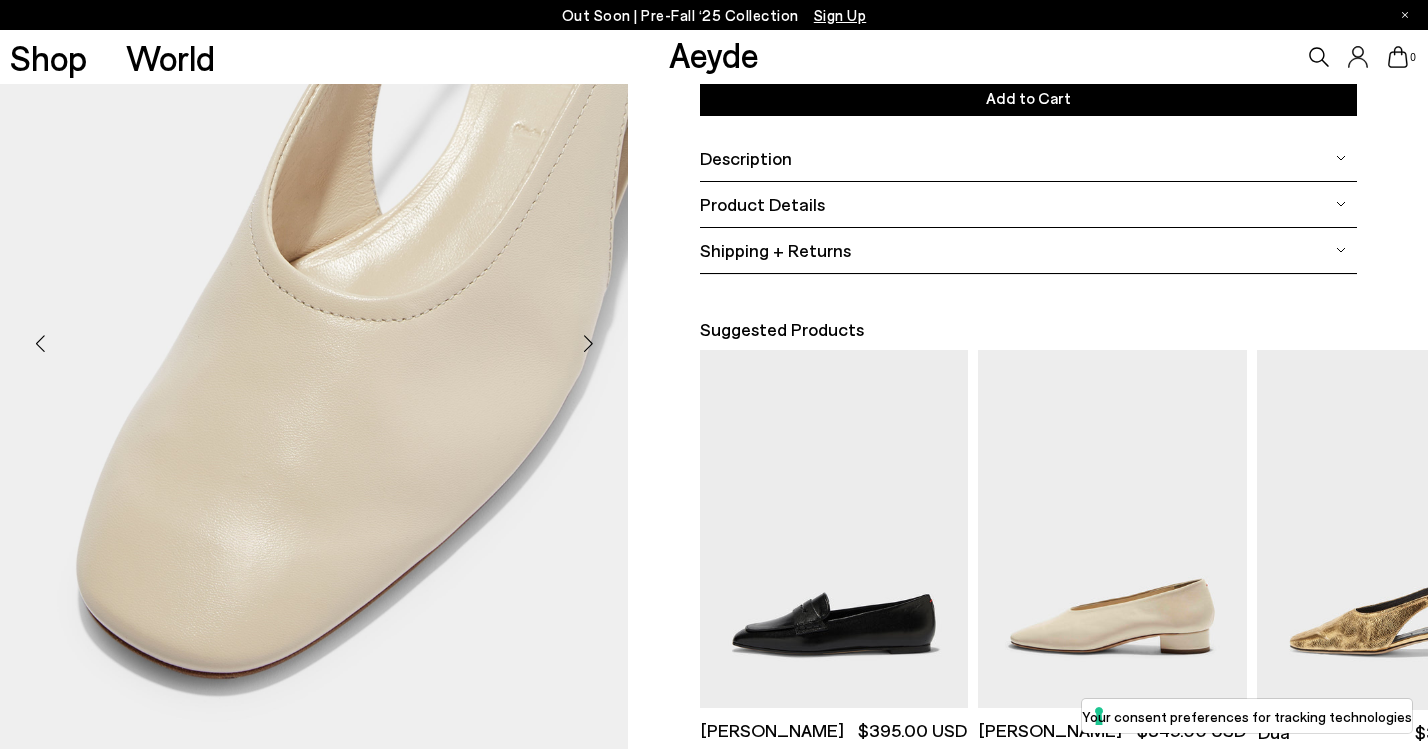 click at bounding box center (588, 344) 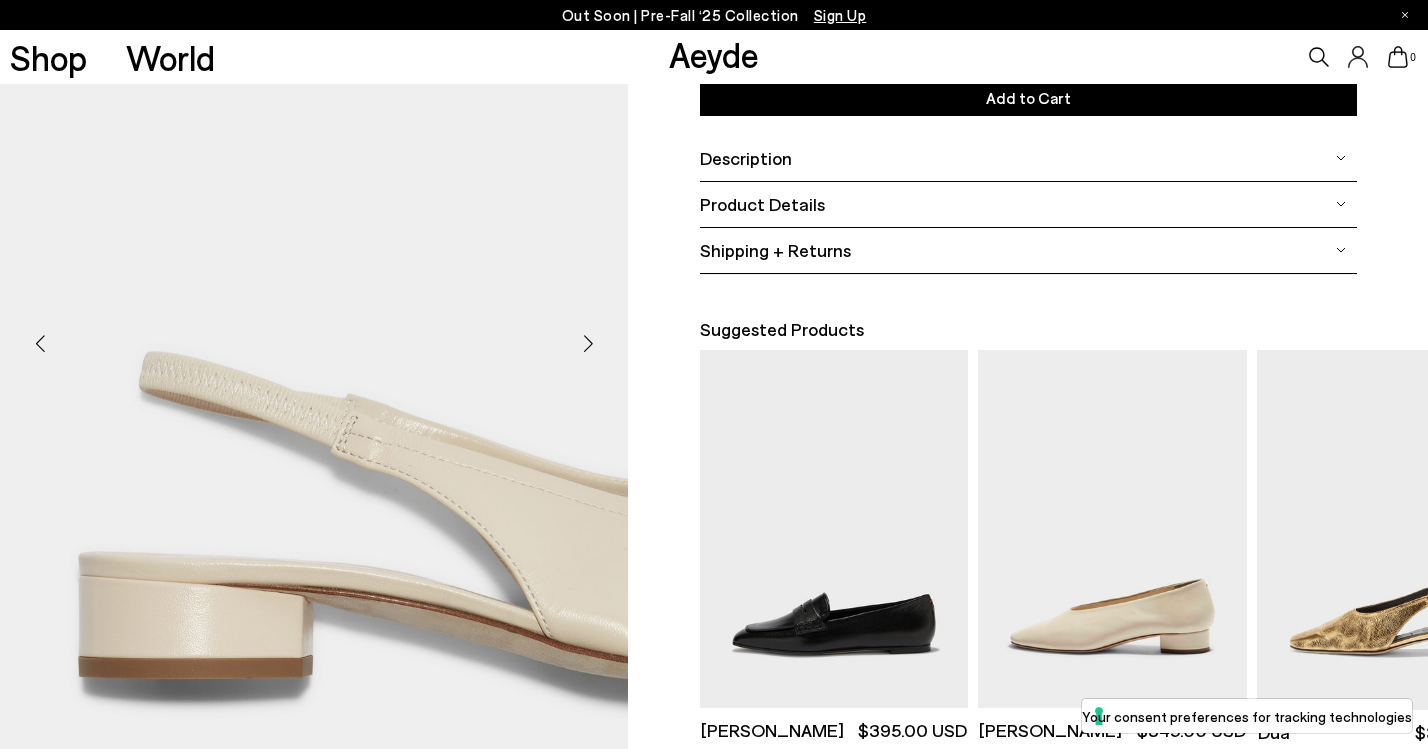 click at bounding box center (588, 344) 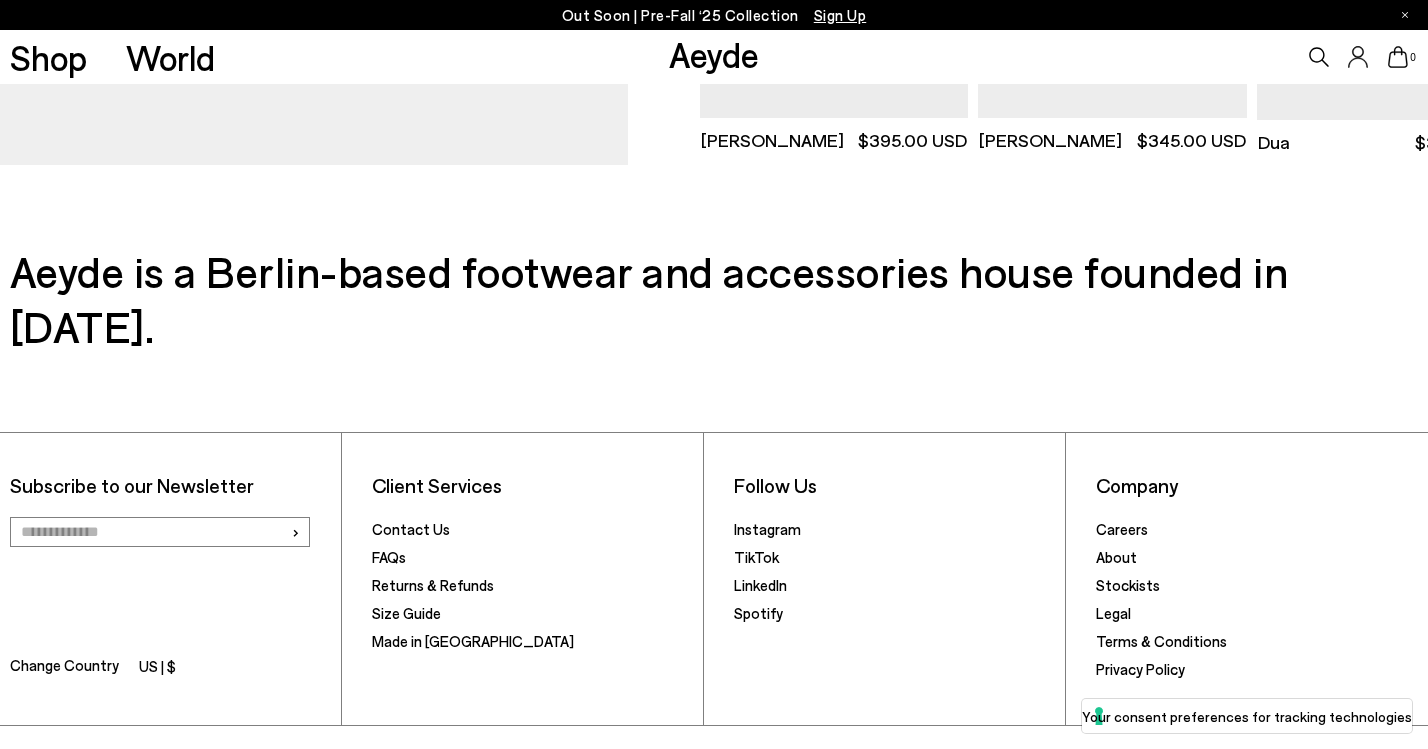 scroll, scrollTop: 1034, scrollLeft: 0, axis: vertical 